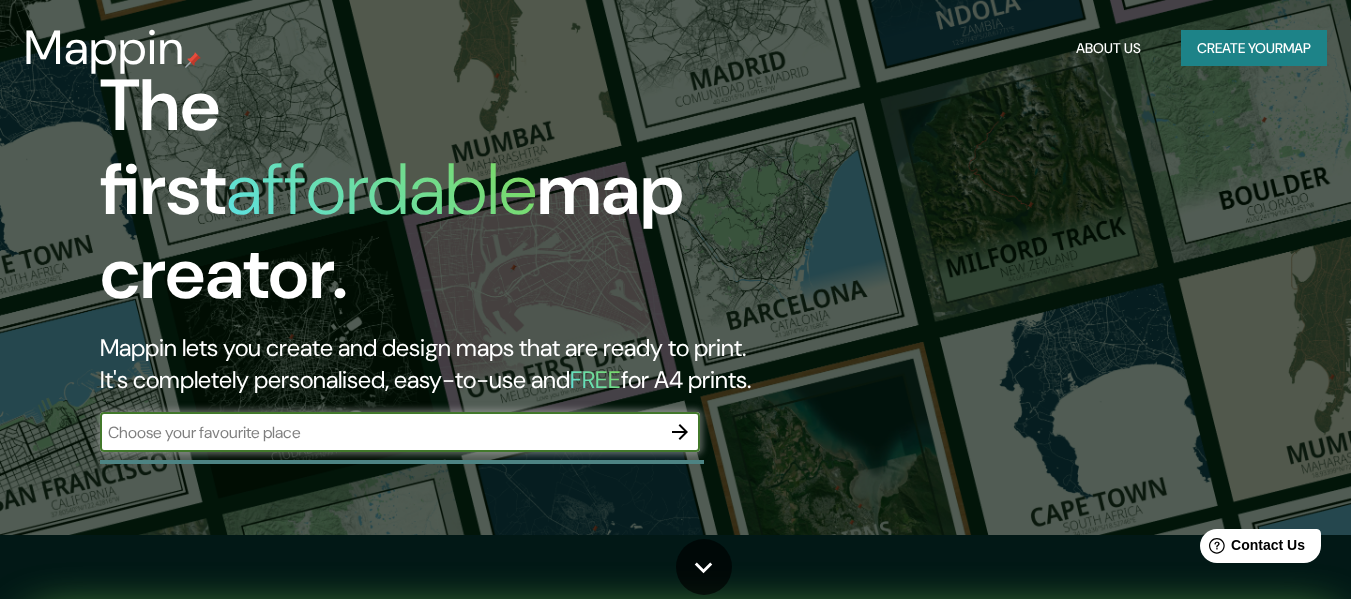 scroll, scrollTop: 100, scrollLeft: 0, axis: vertical 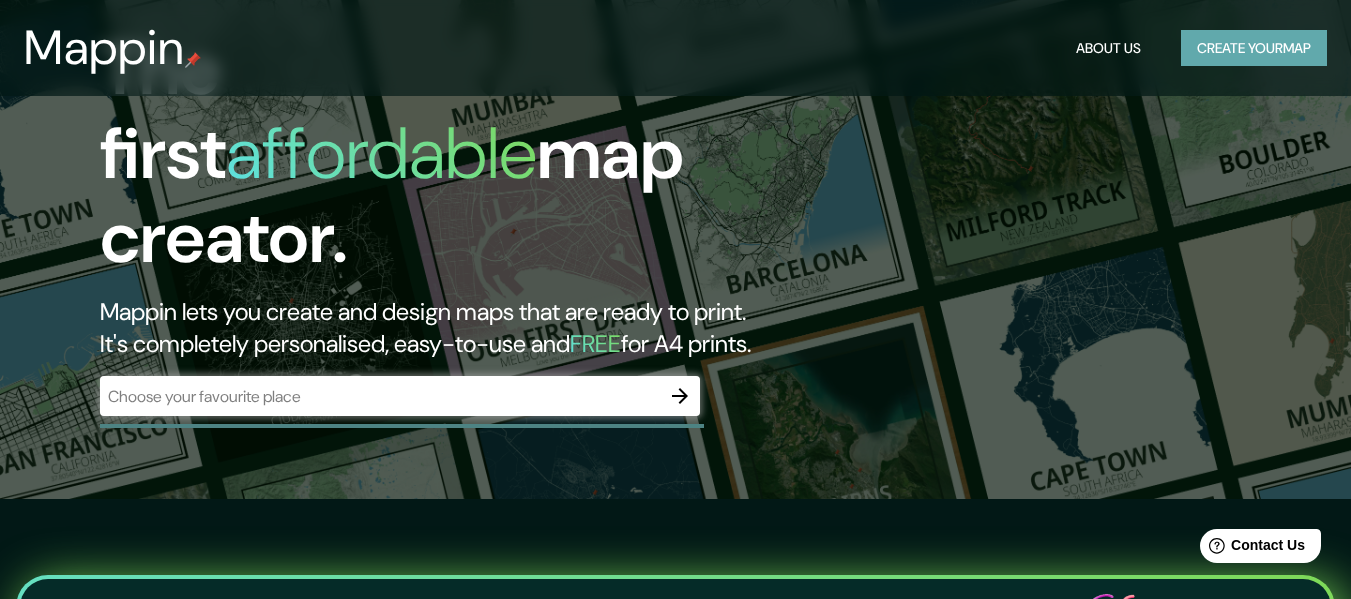 click on "Create your   map" at bounding box center (1254, 48) 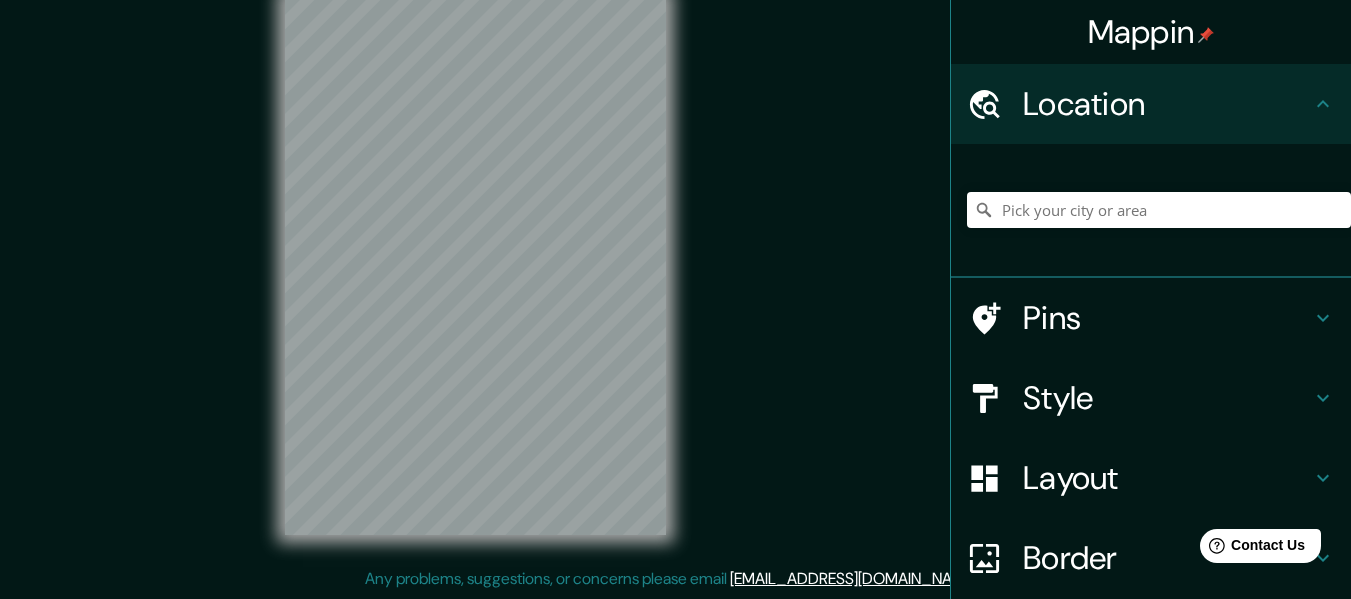scroll, scrollTop: 0, scrollLeft: 0, axis: both 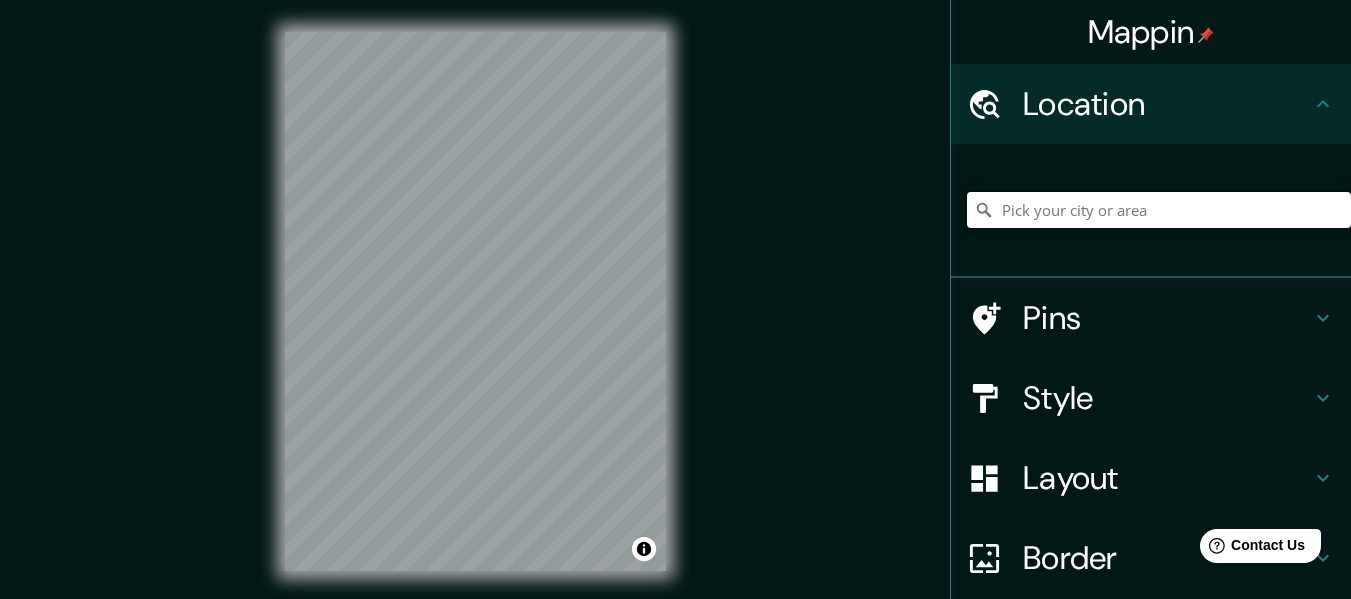 click at bounding box center (1159, 210) 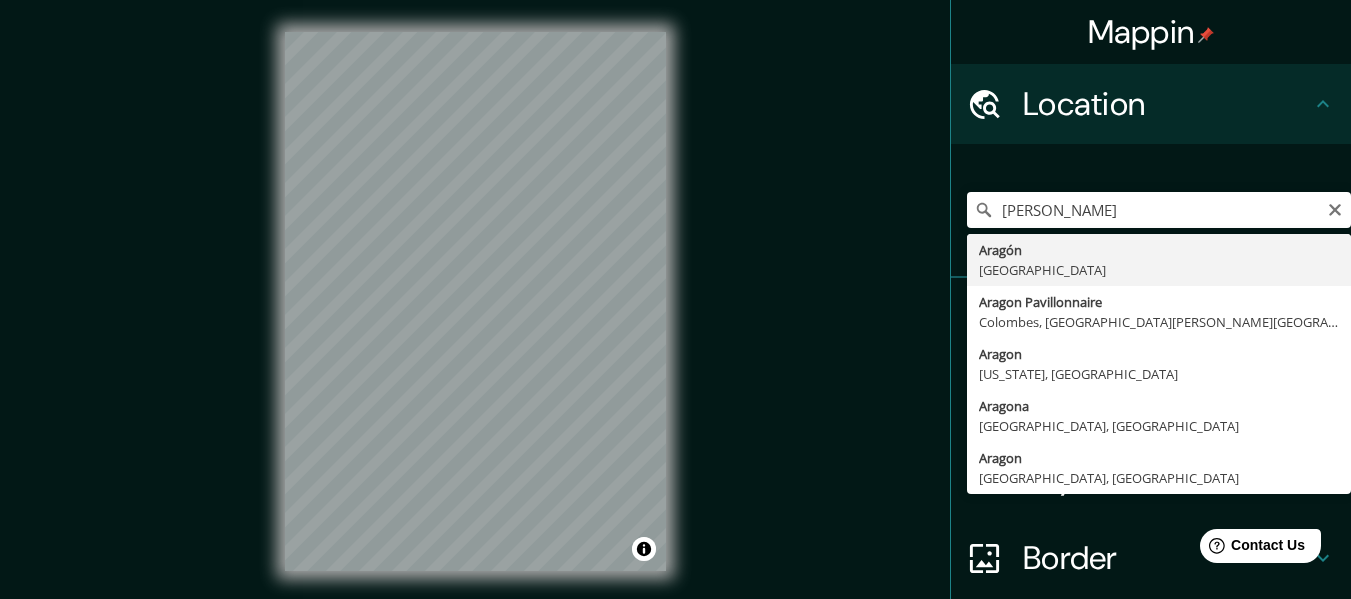 type on "[GEOGRAPHIC_DATA], [GEOGRAPHIC_DATA]" 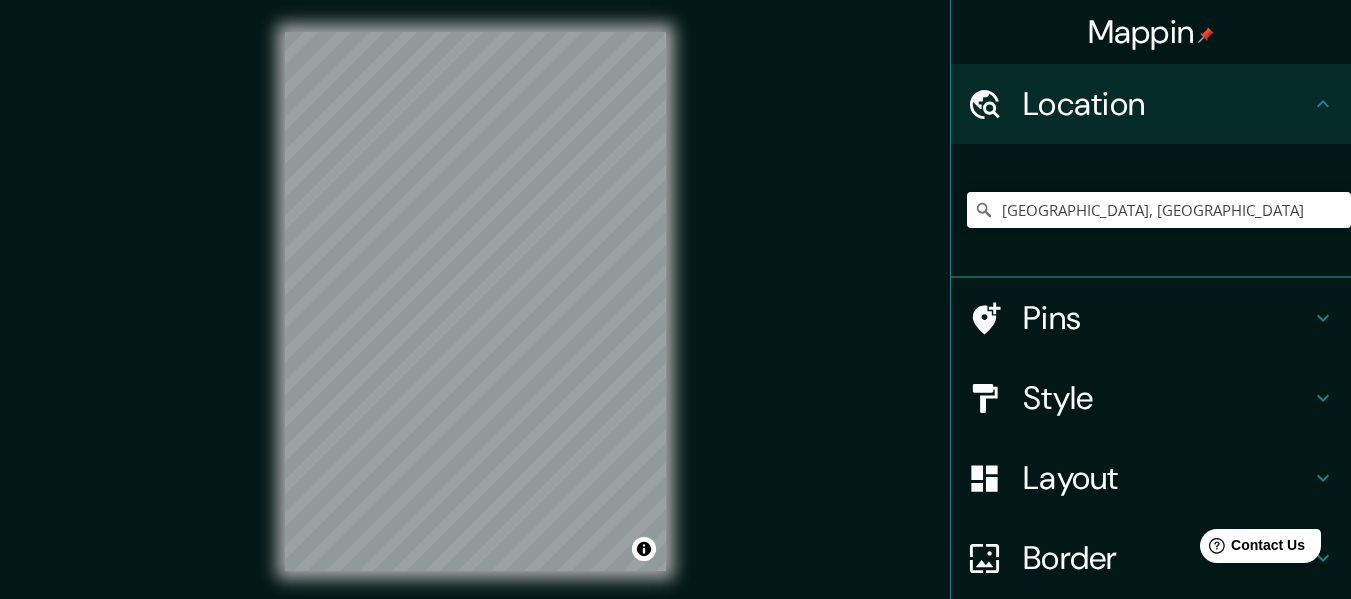click on "Pins" at bounding box center [1167, 318] 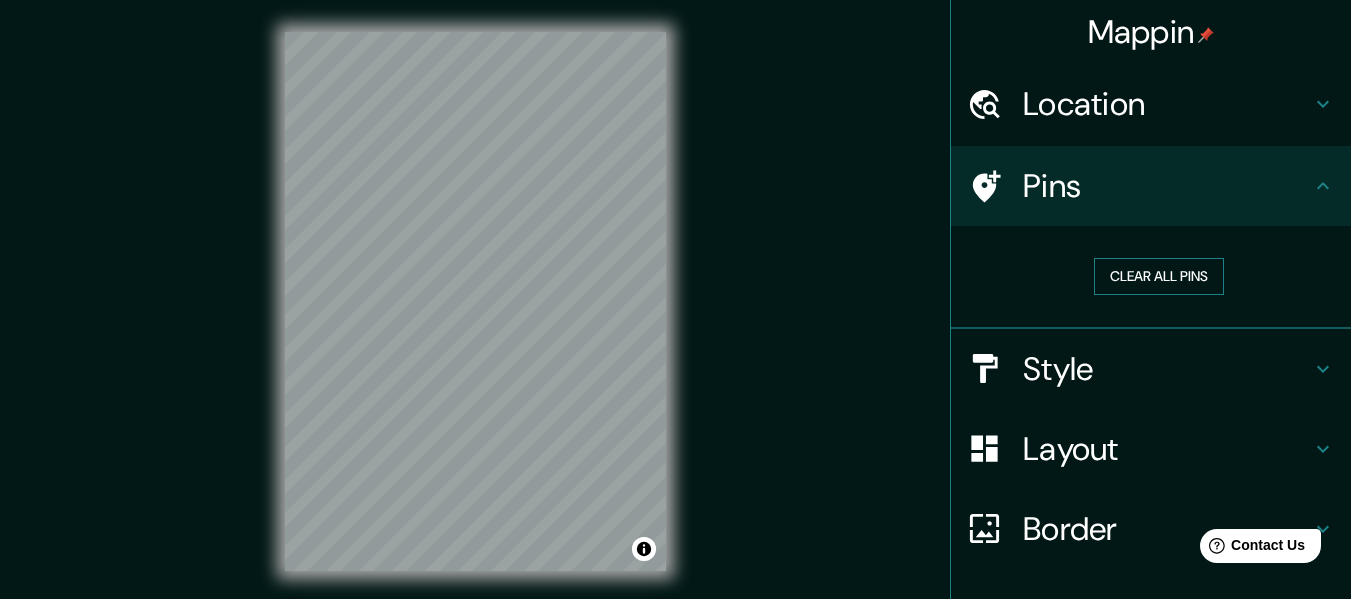 click on "Clear all pins" at bounding box center (1159, 276) 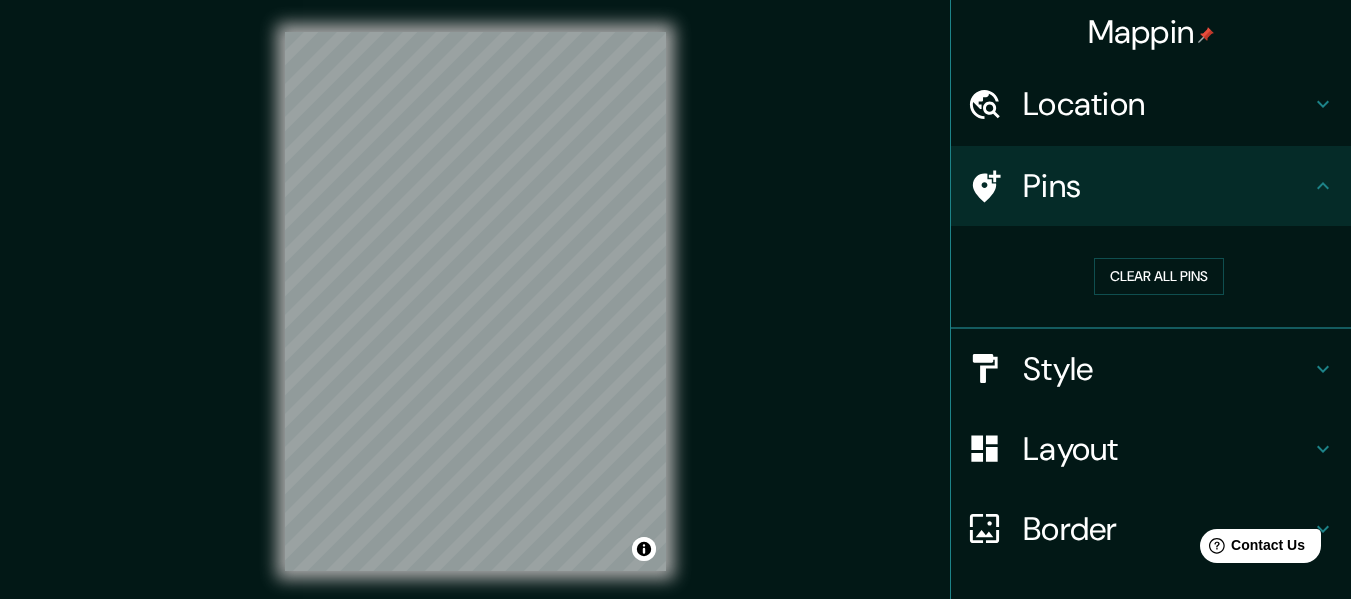click 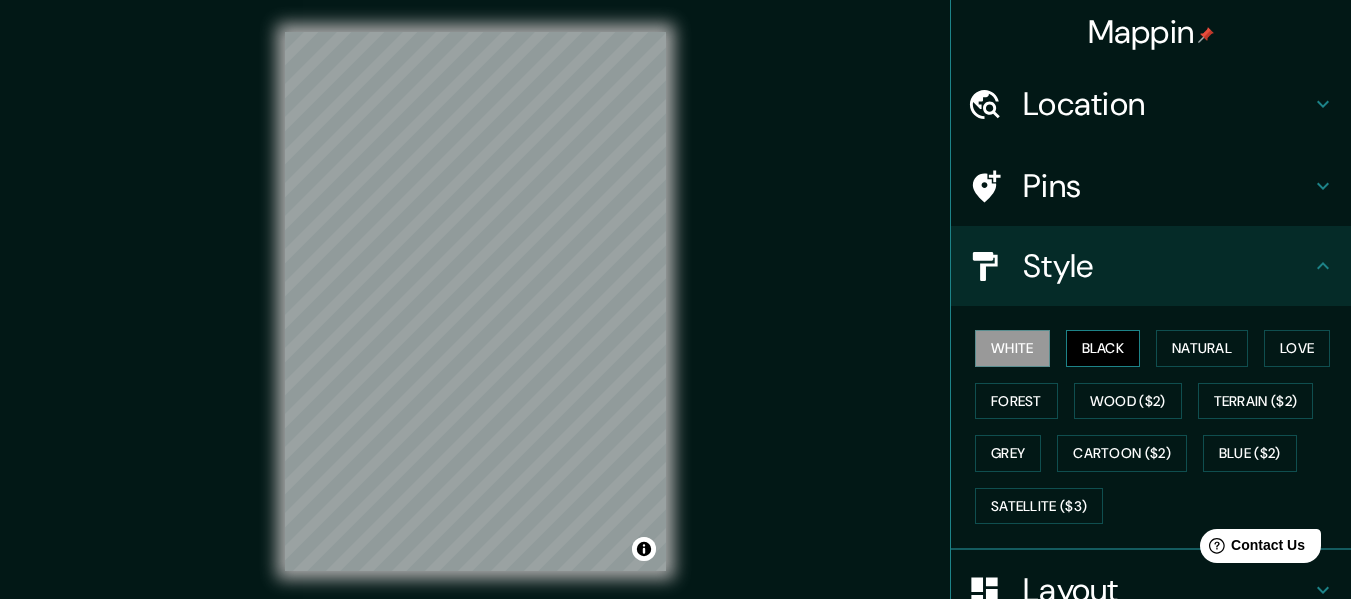 click on "Black" at bounding box center [1103, 348] 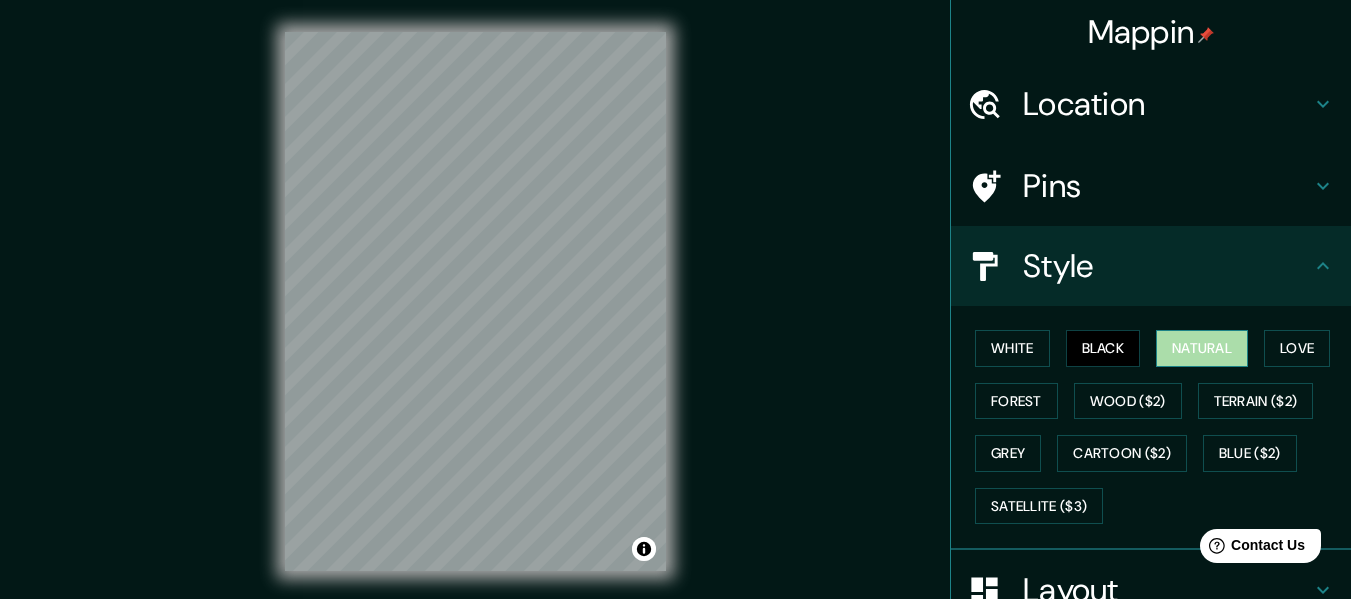 click on "Natural" at bounding box center [1202, 348] 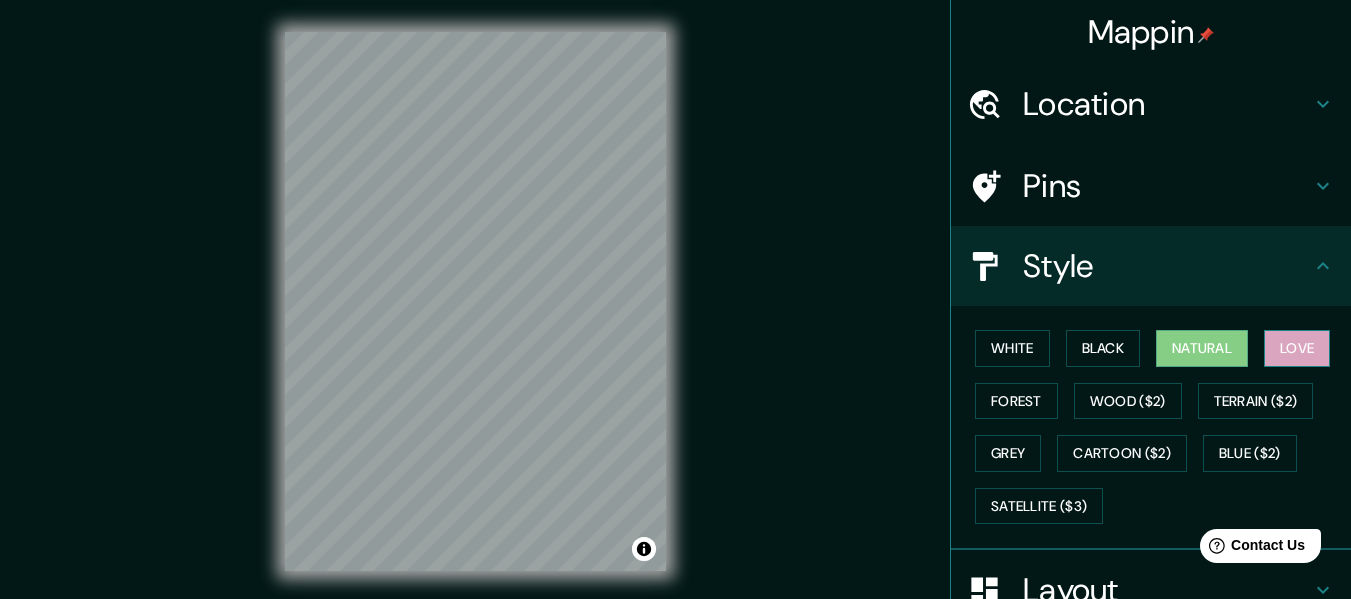 click on "Love" at bounding box center [1297, 348] 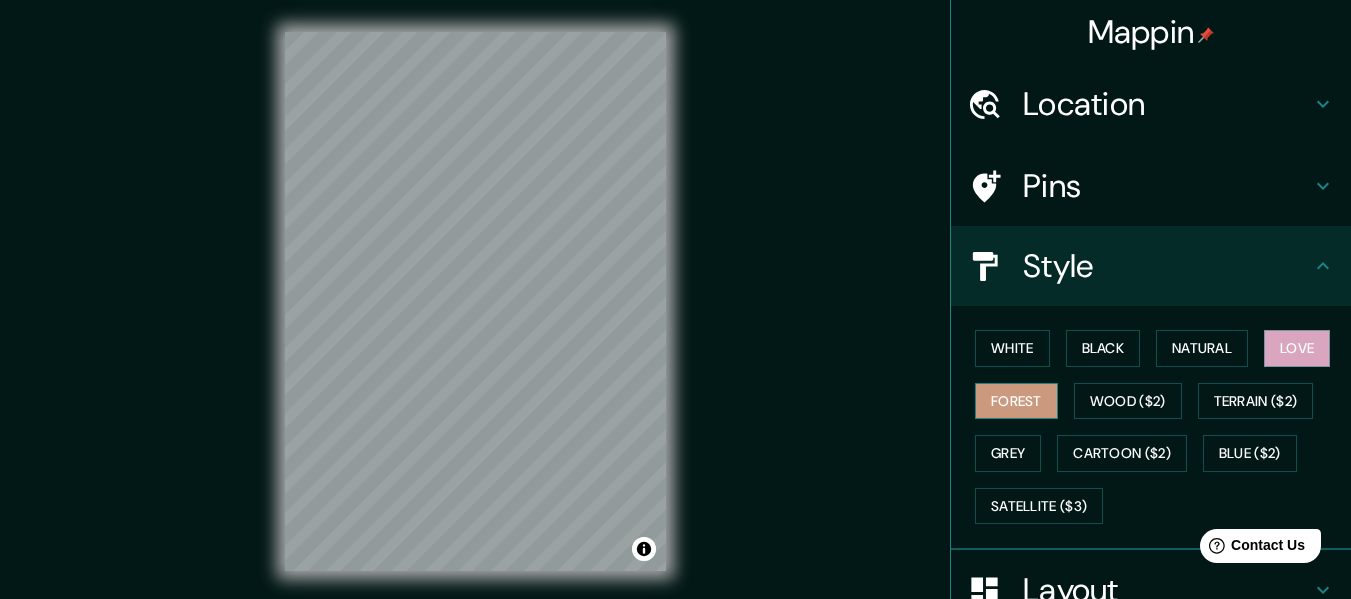click on "Forest" at bounding box center (1016, 401) 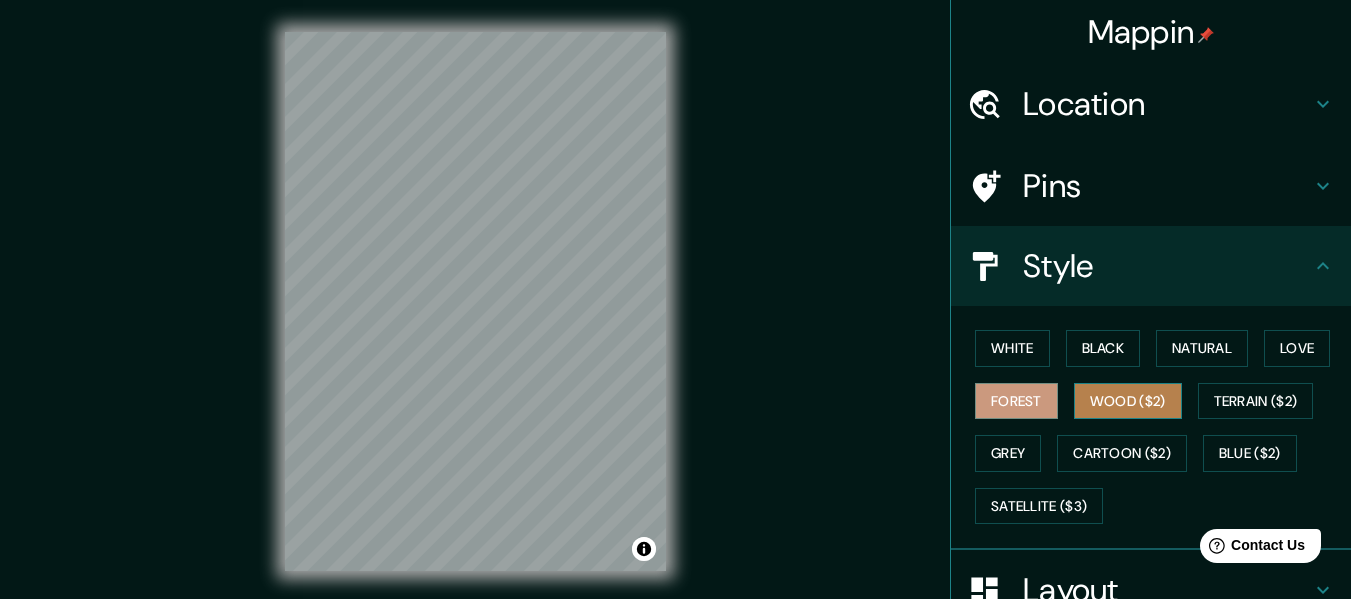 click on "Wood ($2)" at bounding box center [1128, 401] 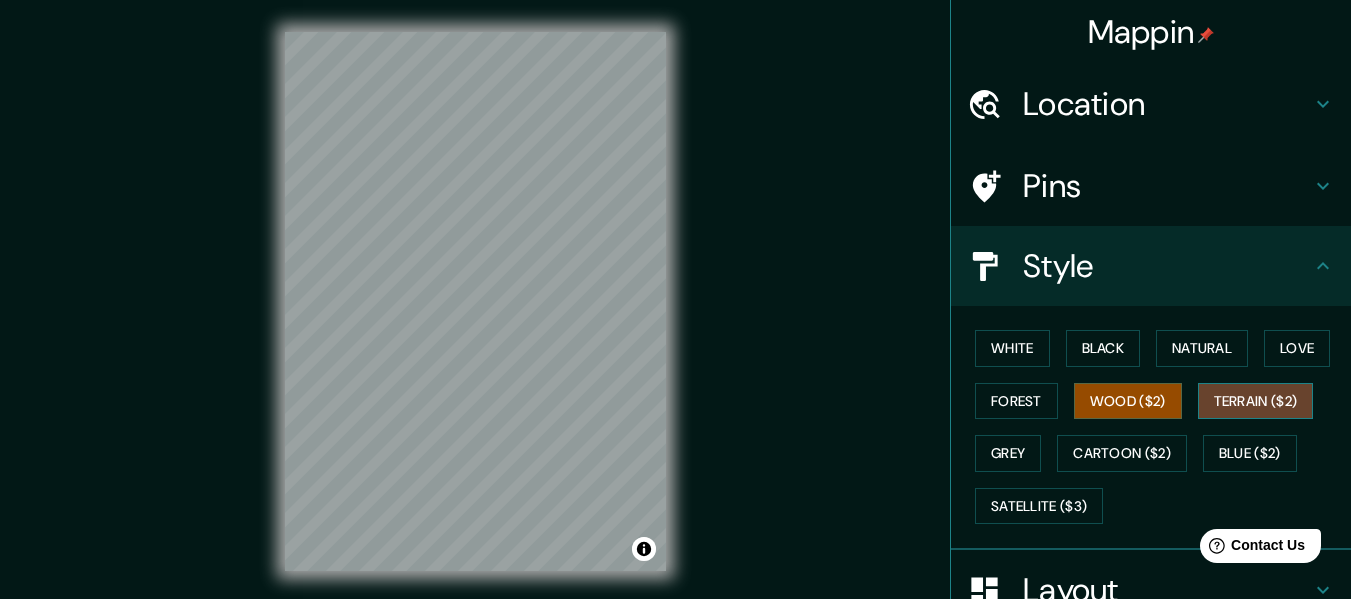 click on "Terrain ($2)" at bounding box center (1256, 401) 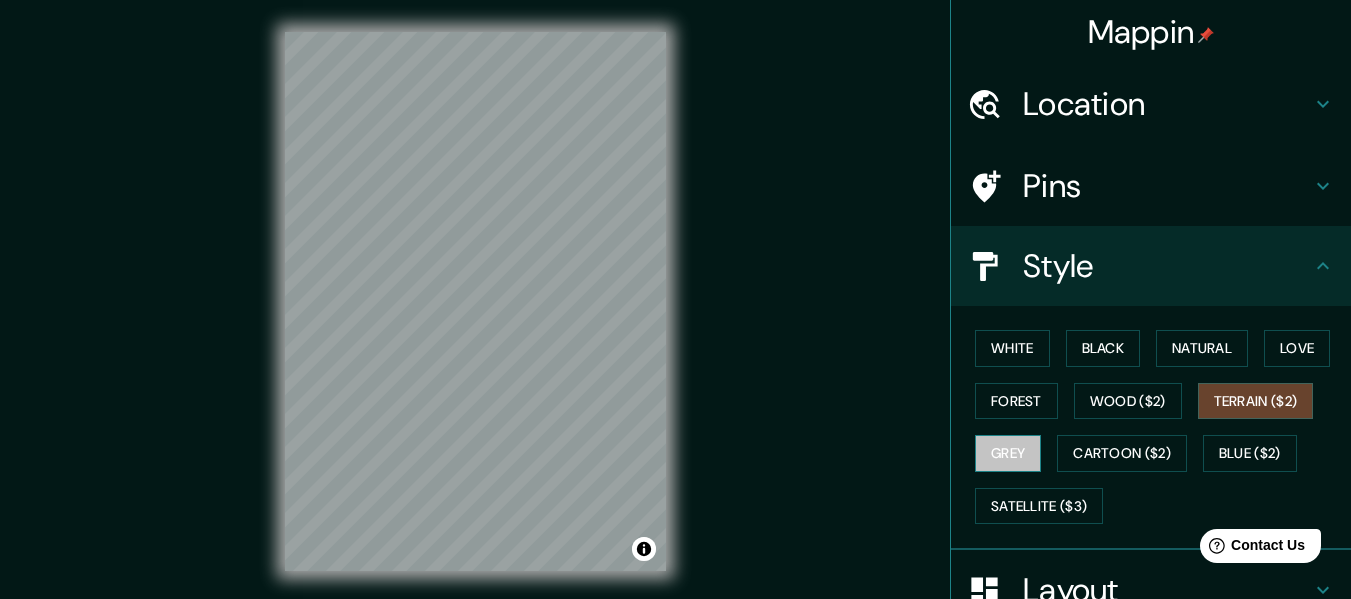 click on "Grey" at bounding box center (1008, 453) 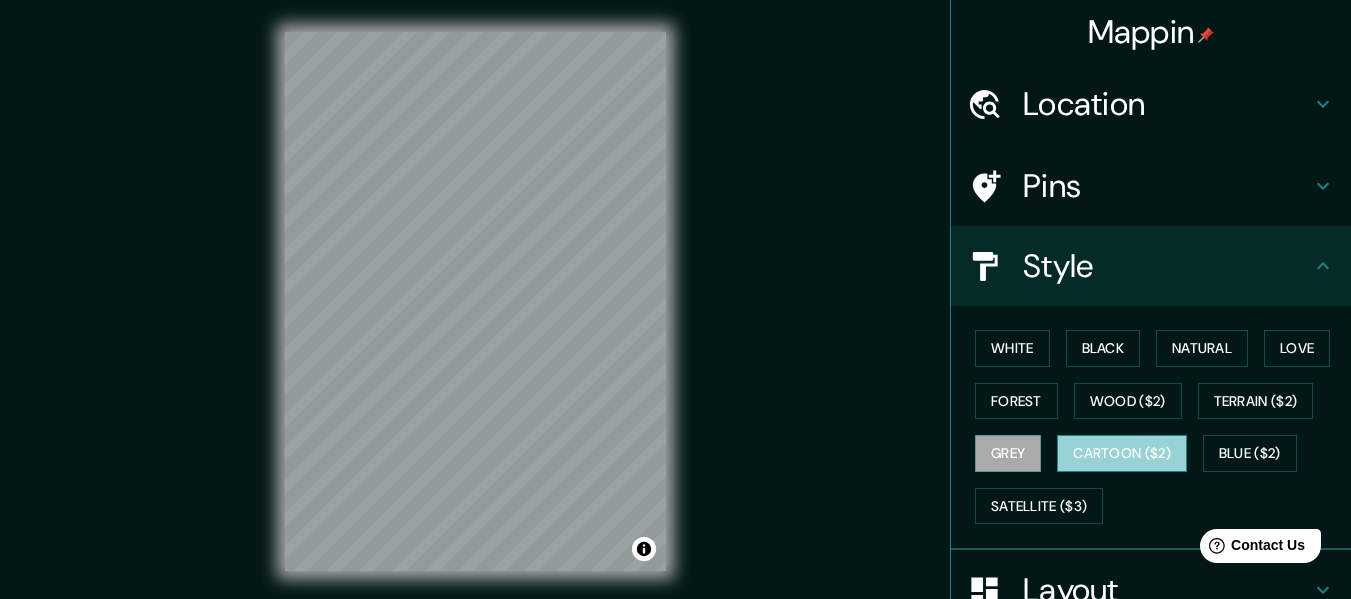 click on "Cartoon ($2)" at bounding box center (1122, 453) 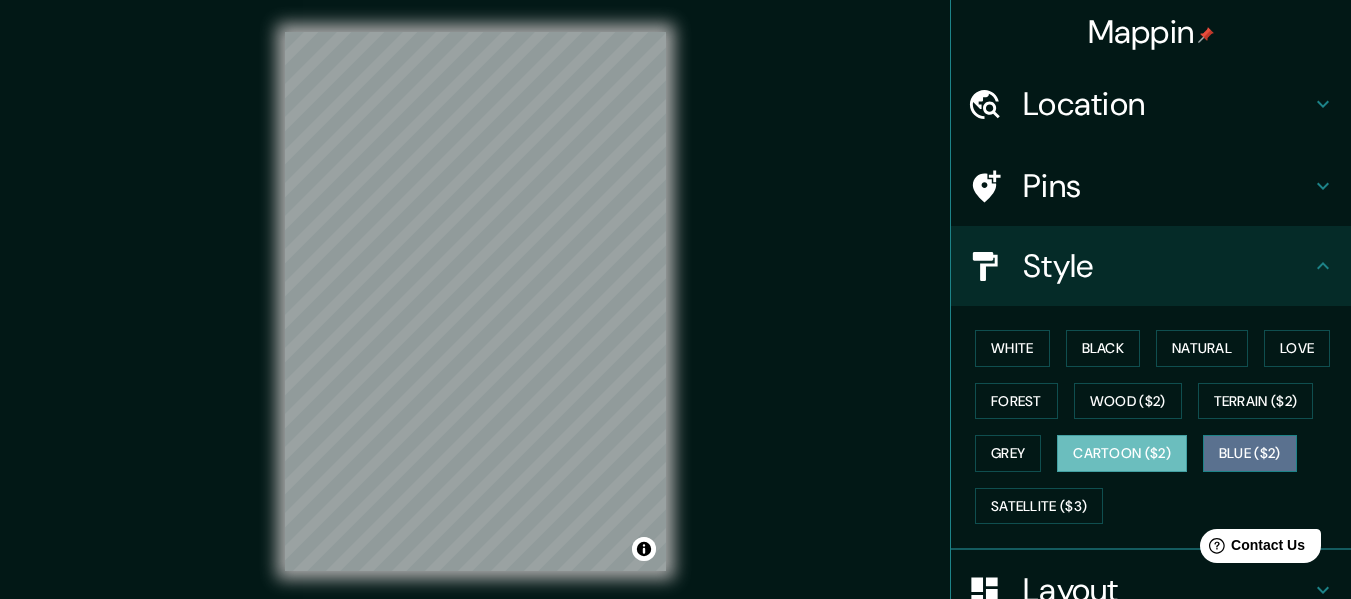 click on "Blue ($2)" at bounding box center (1250, 453) 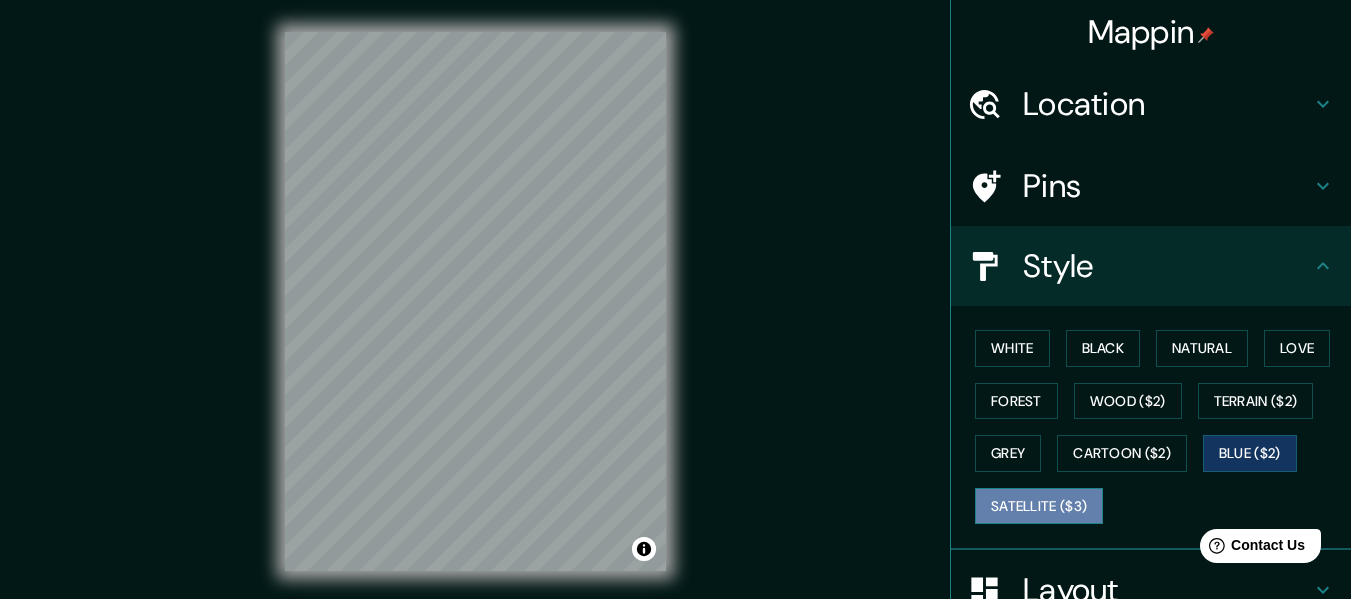 click on "Satellite ($3)" at bounding box center (1039, 506) 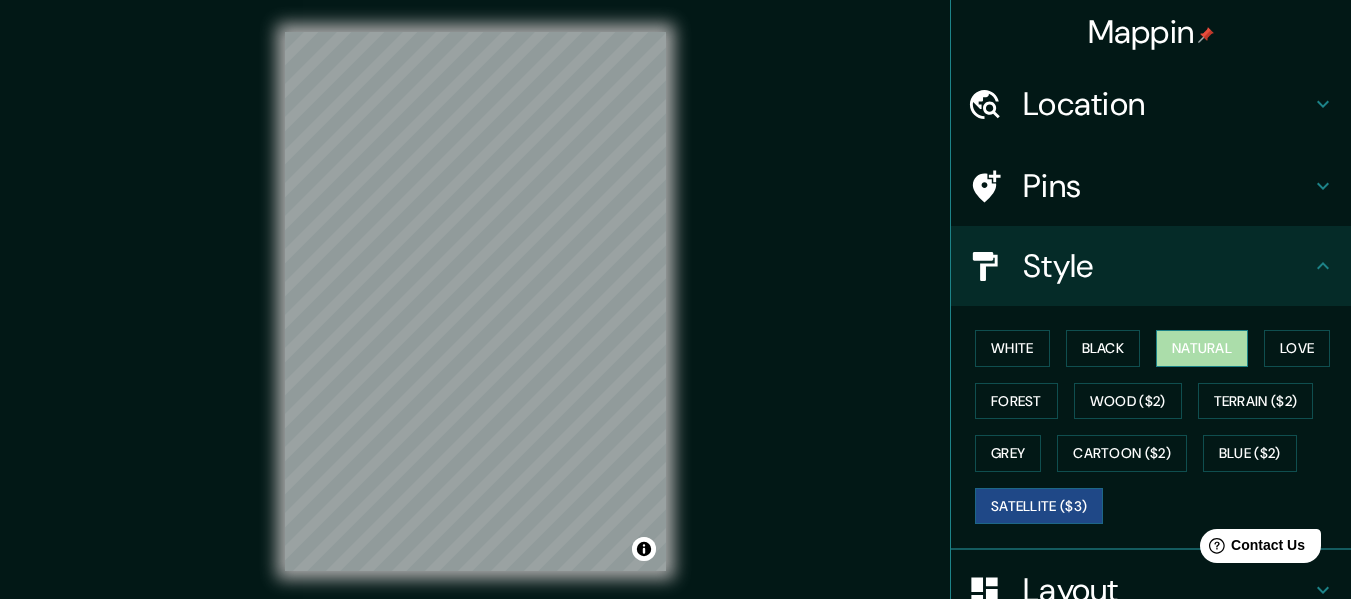 click on "Natural" at bounding box center (1202, 348) 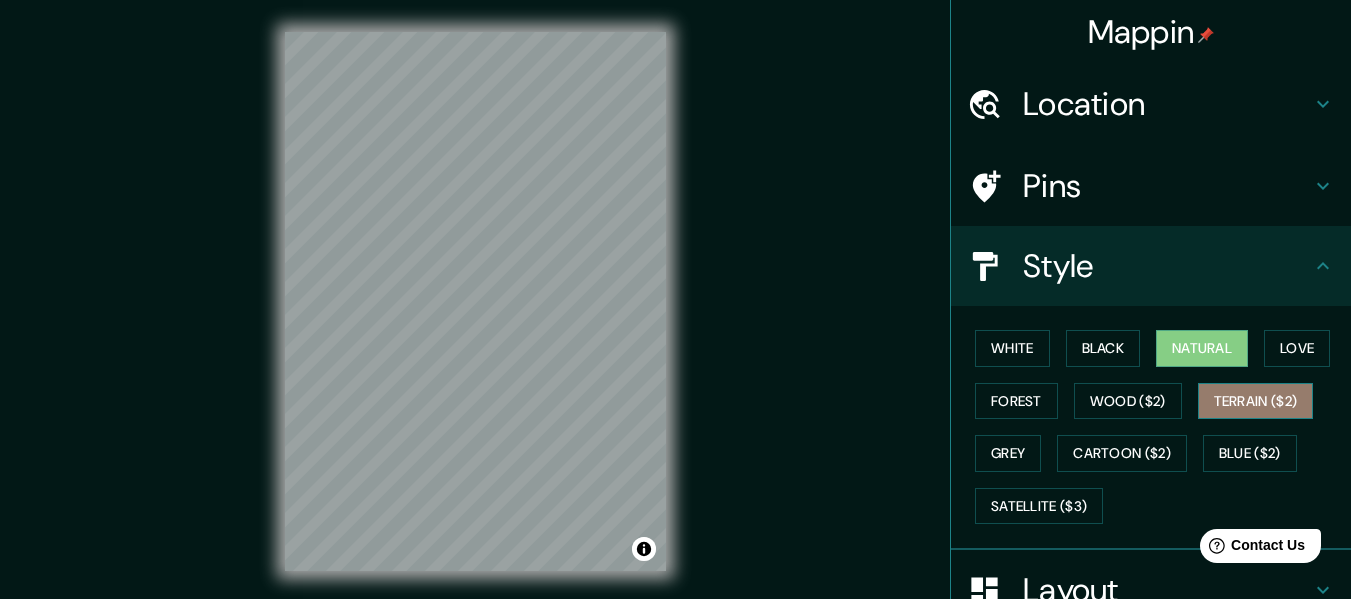 click on "Terrain ($2)" at bounding box center [1256, 401] 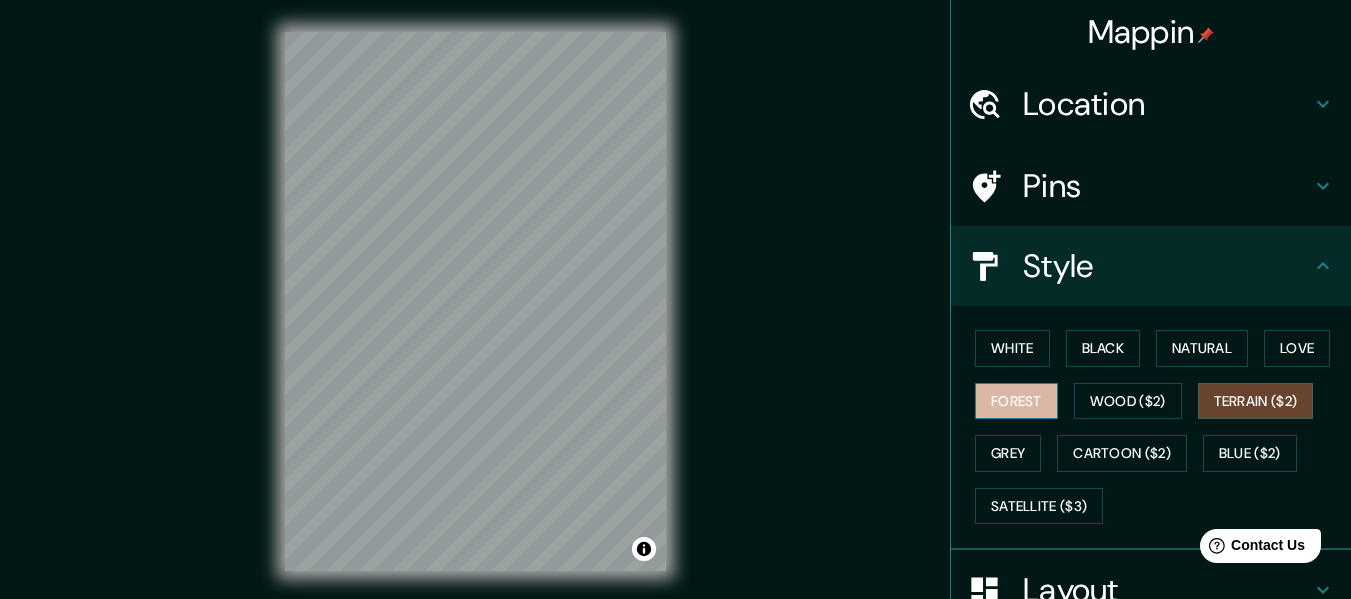 click on "Forest" at bounding box center [1016, 401] 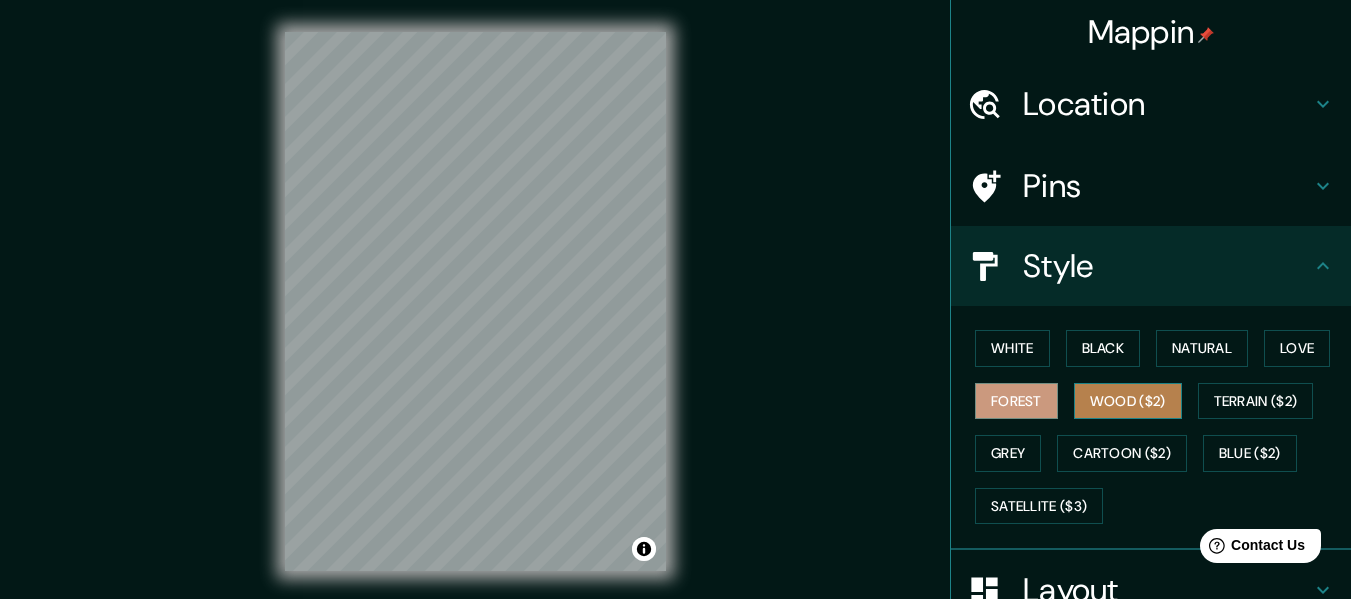 click on "Wood ($2)" at bounding box center (1128, 401) 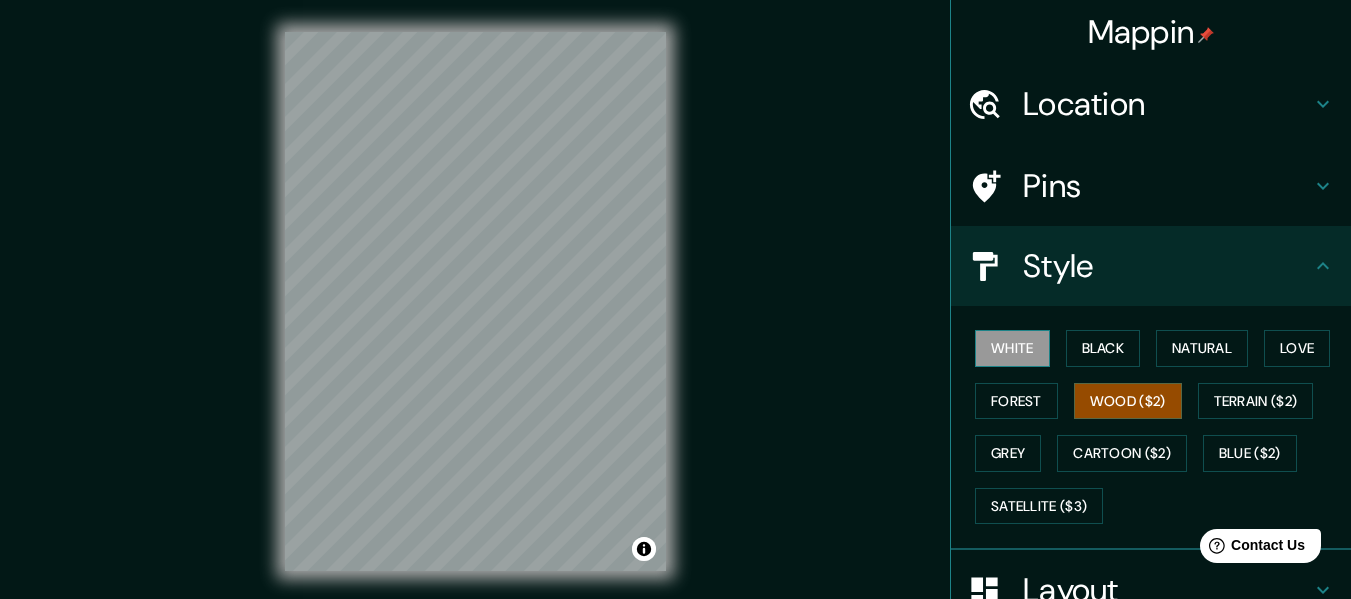 click on "White" at bounding box center (1012, 348) 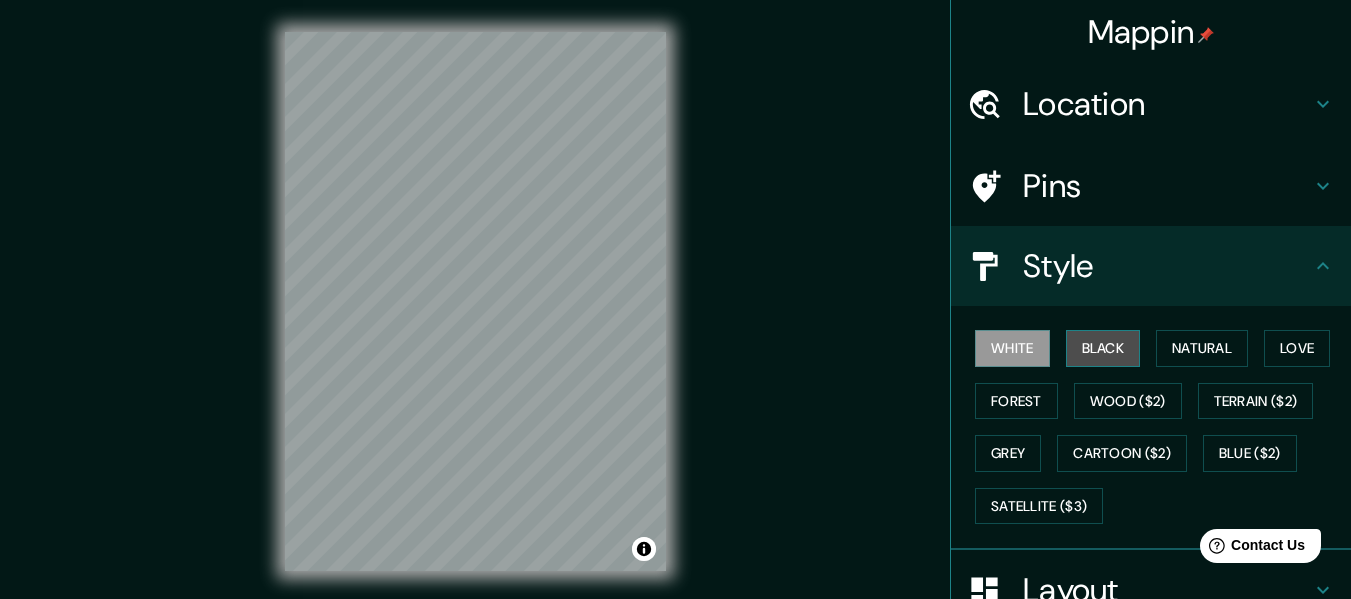 click on "Black" at bounding box center (1103, 348) 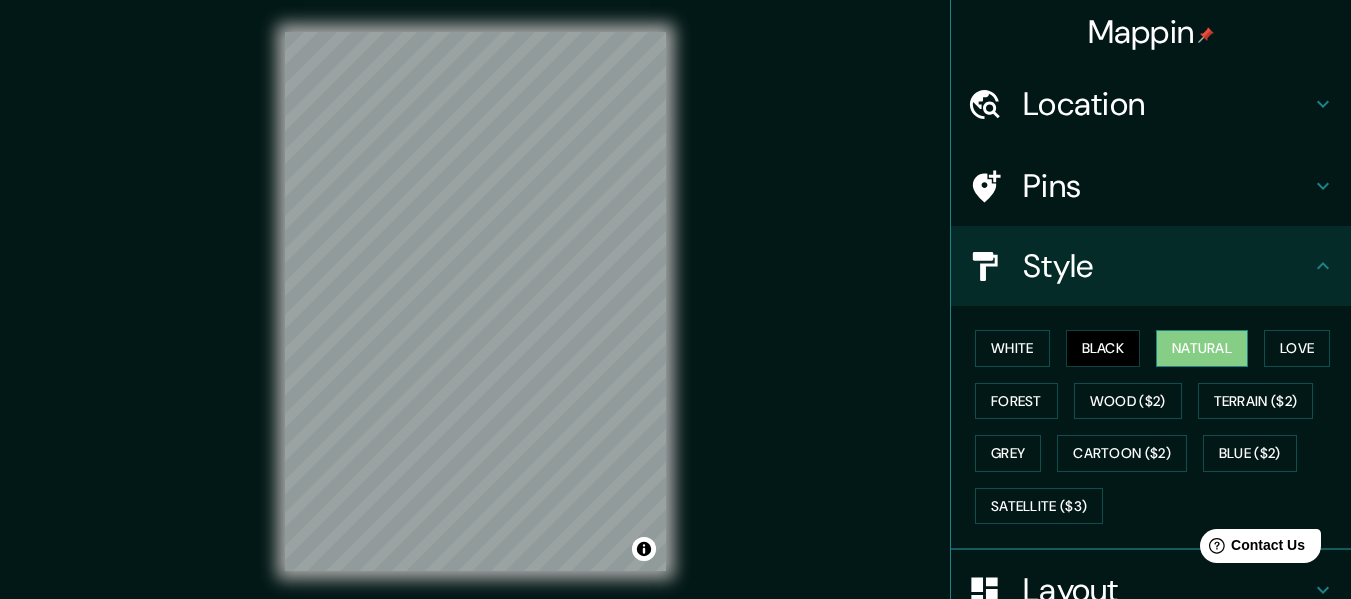 click on "Natural" at bounding box center (1202, 348) 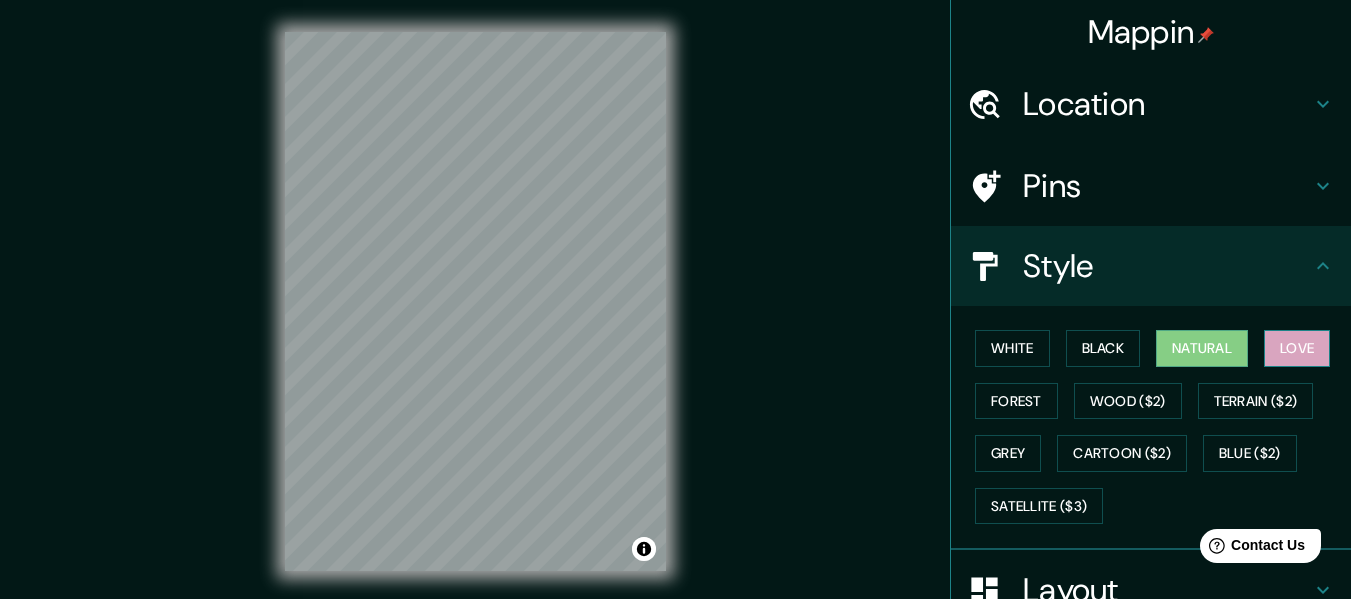 click on "Love" at bounding box center [1297, 348] 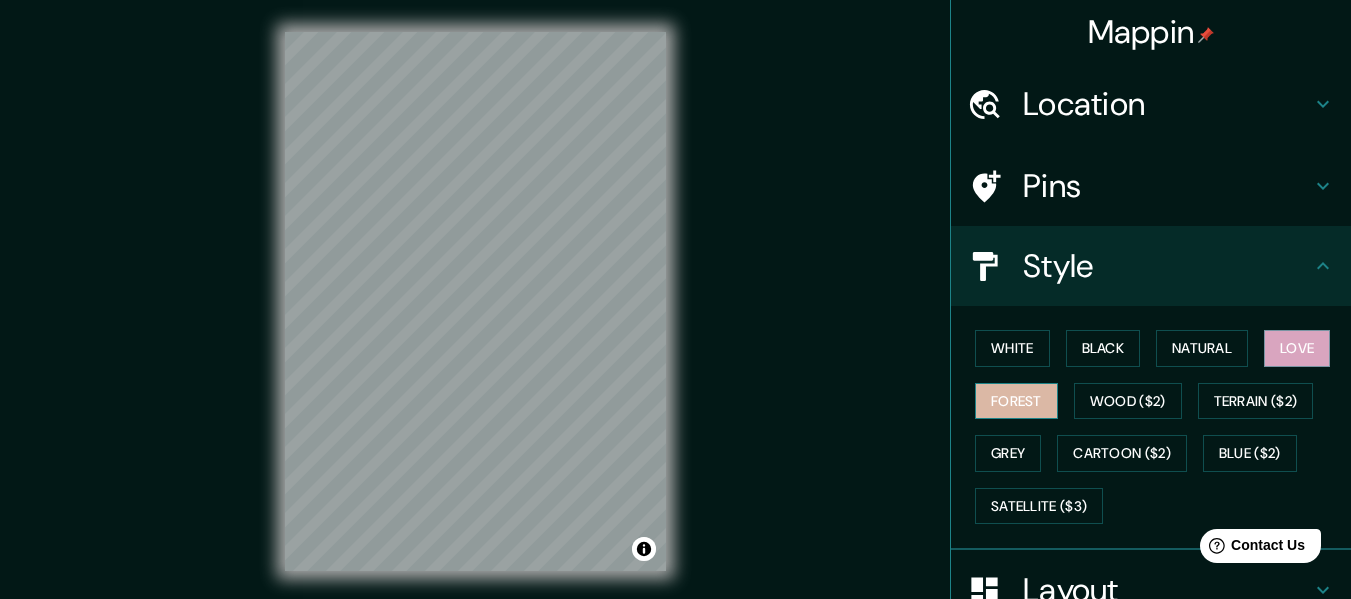 click on "Forest" at bounding box center (1016, 401) 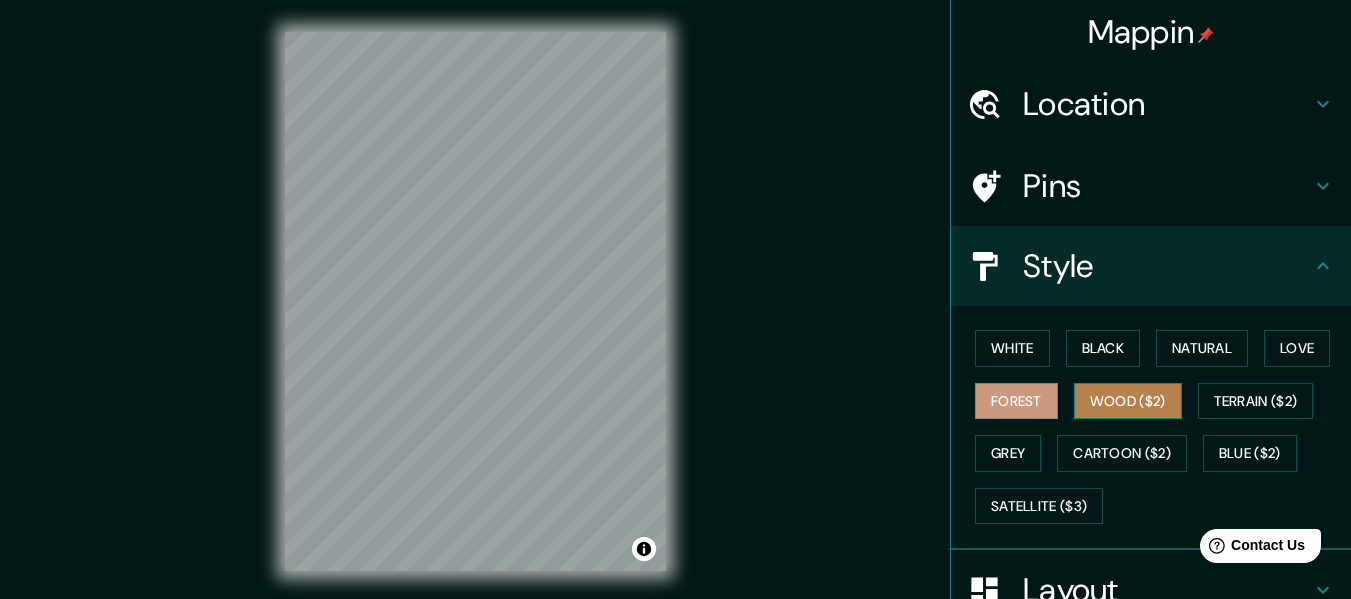 click on "Wood ($2)" at bounding box center (1128, 401) 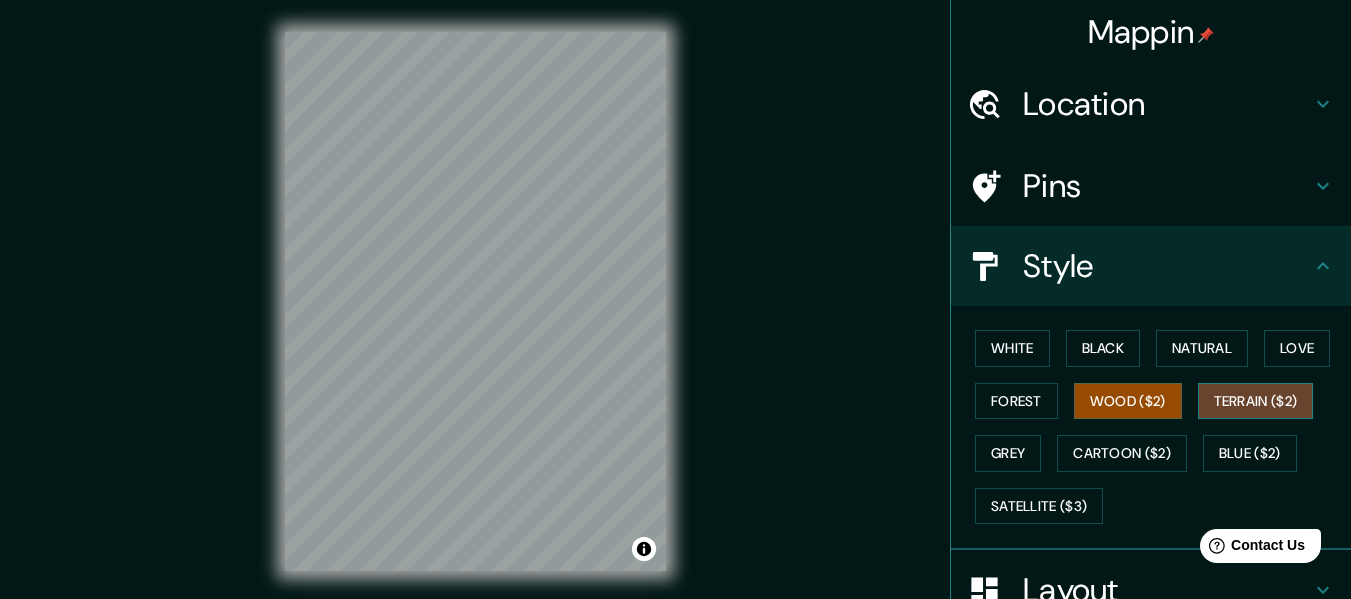 click on "Terrain ($2)" at bounding box center [1256, 401] 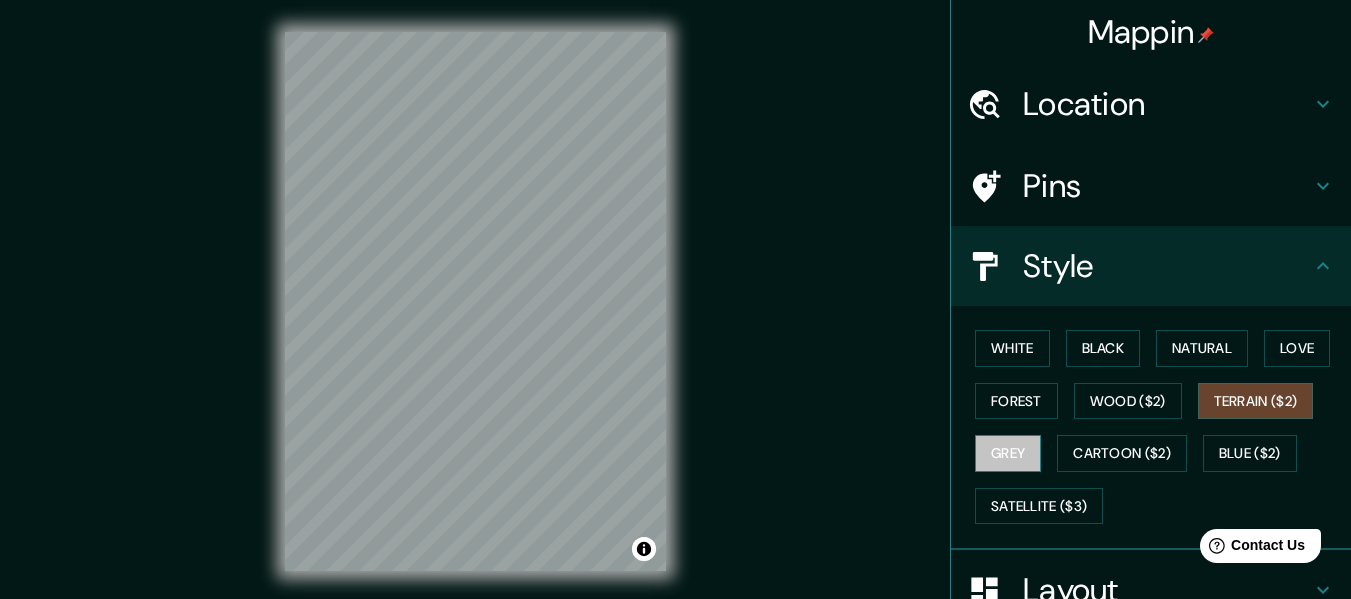 click on "Grey" at bounding box center [1008, 453] 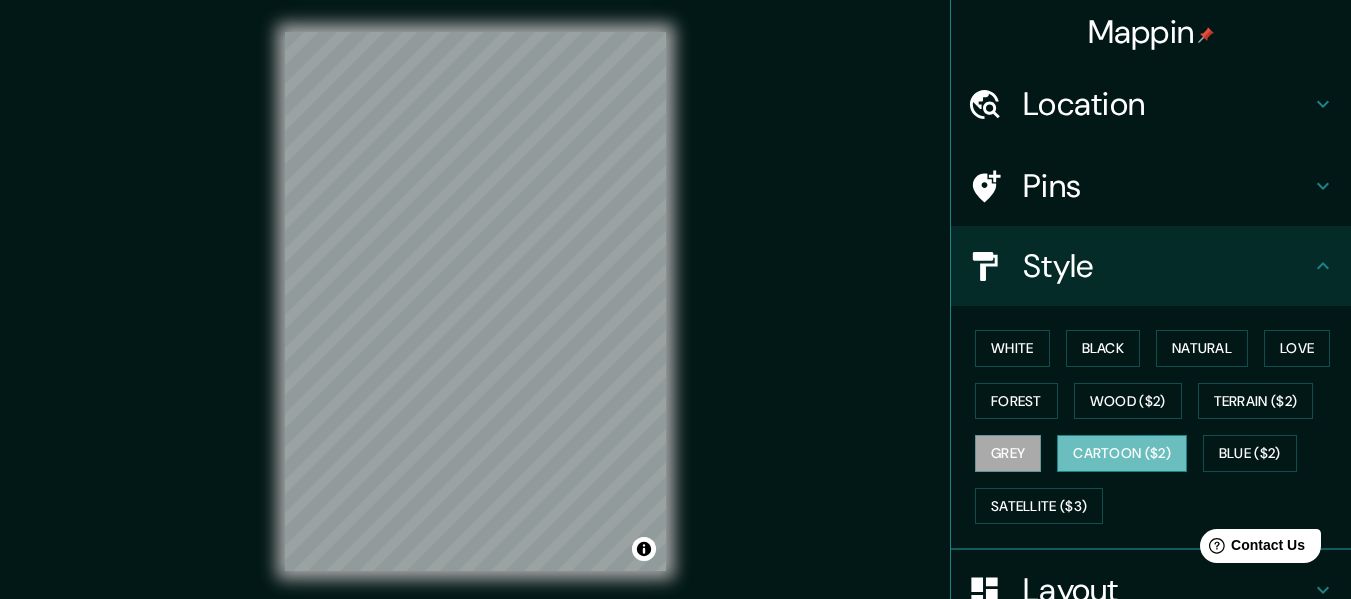 click on "Cartoon ($2)" at bounding box center (1122, 453) 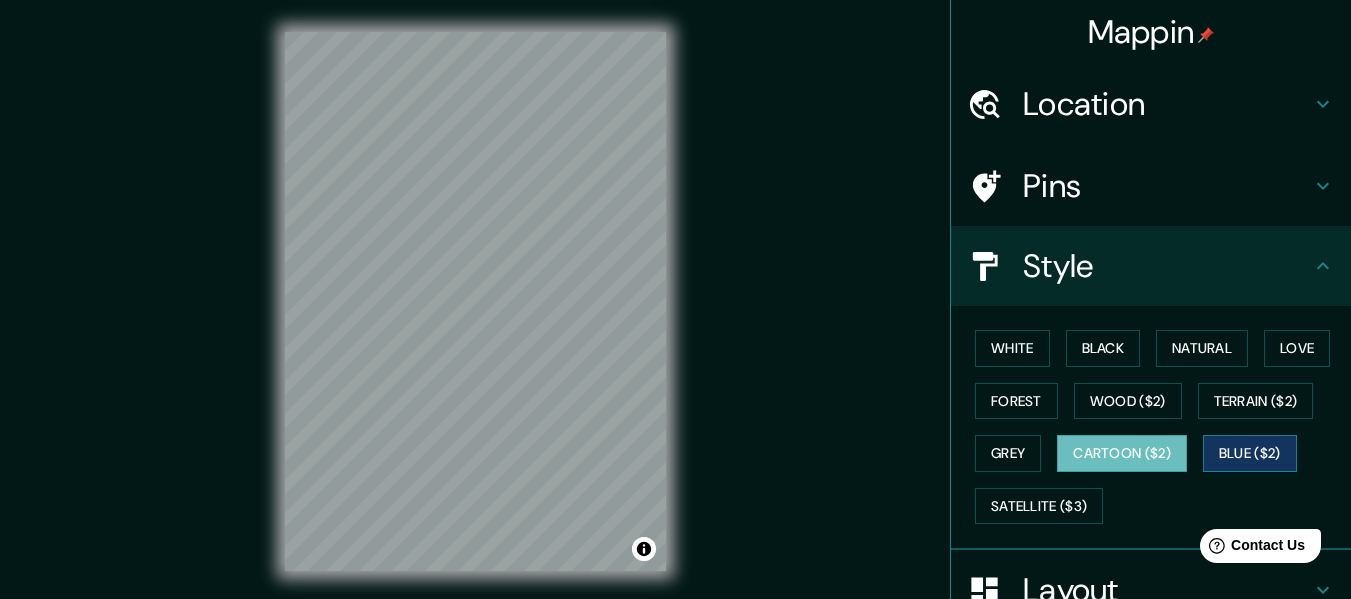 click on "Blue ($2)" at bounding box center (1250, 453) 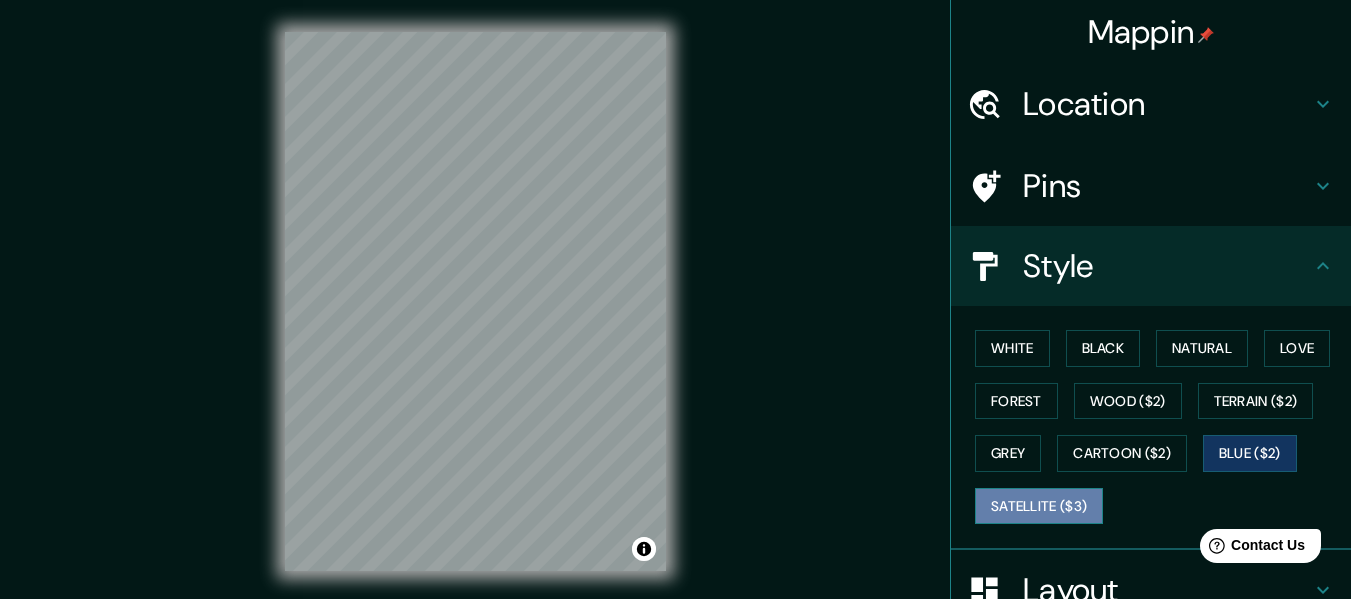 click on "Satellite ($3)" at bounding box center (1039, 506) 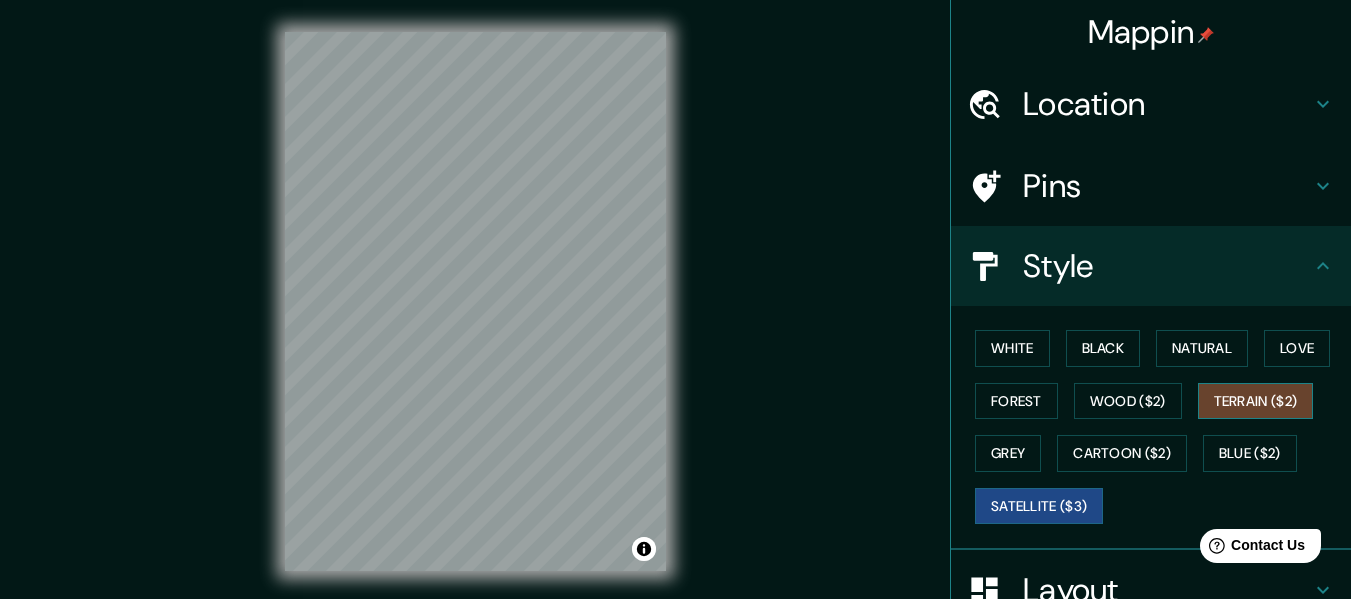 click on "Terrain ($2)" at bounding box center [1256, 401] 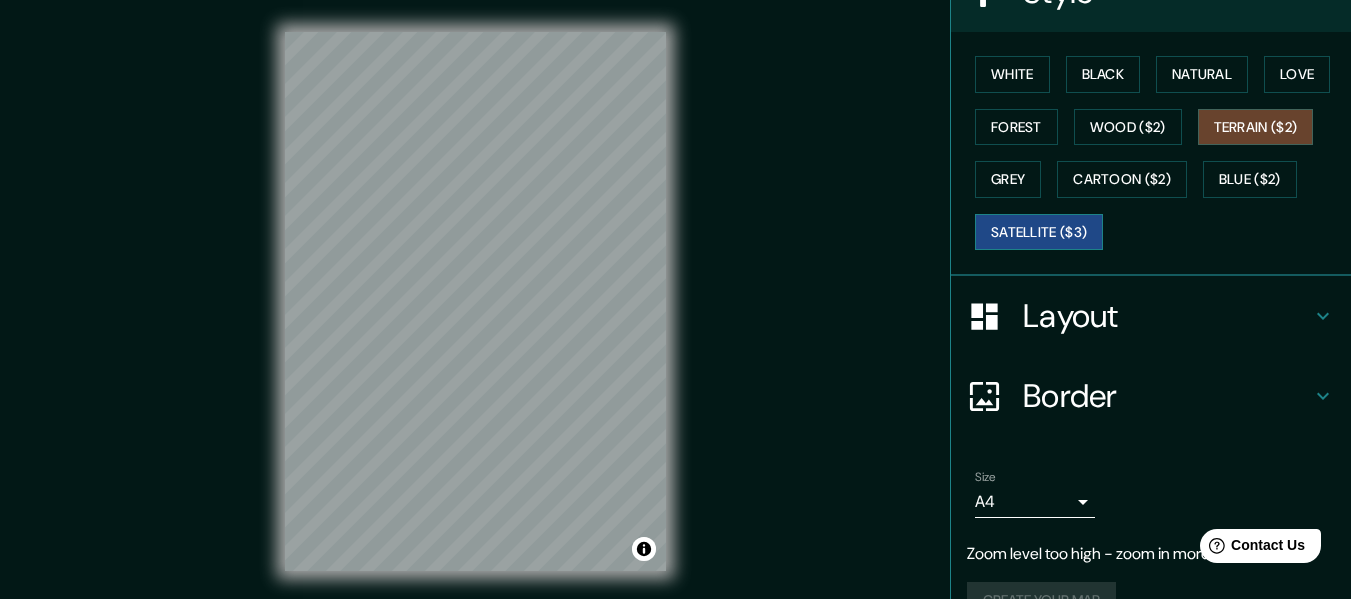 scroll, scrollTop: 300, scrollLeft: 0, axis: vertical 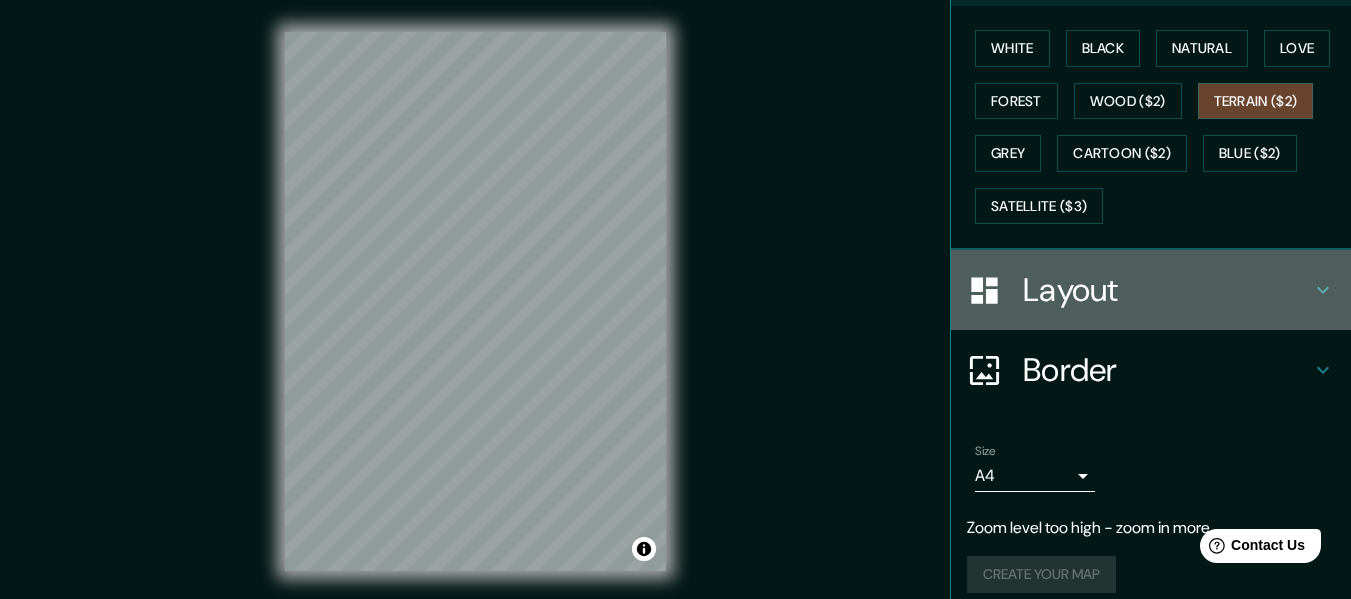 click on "Layout" at bounding box center [1167, 290] 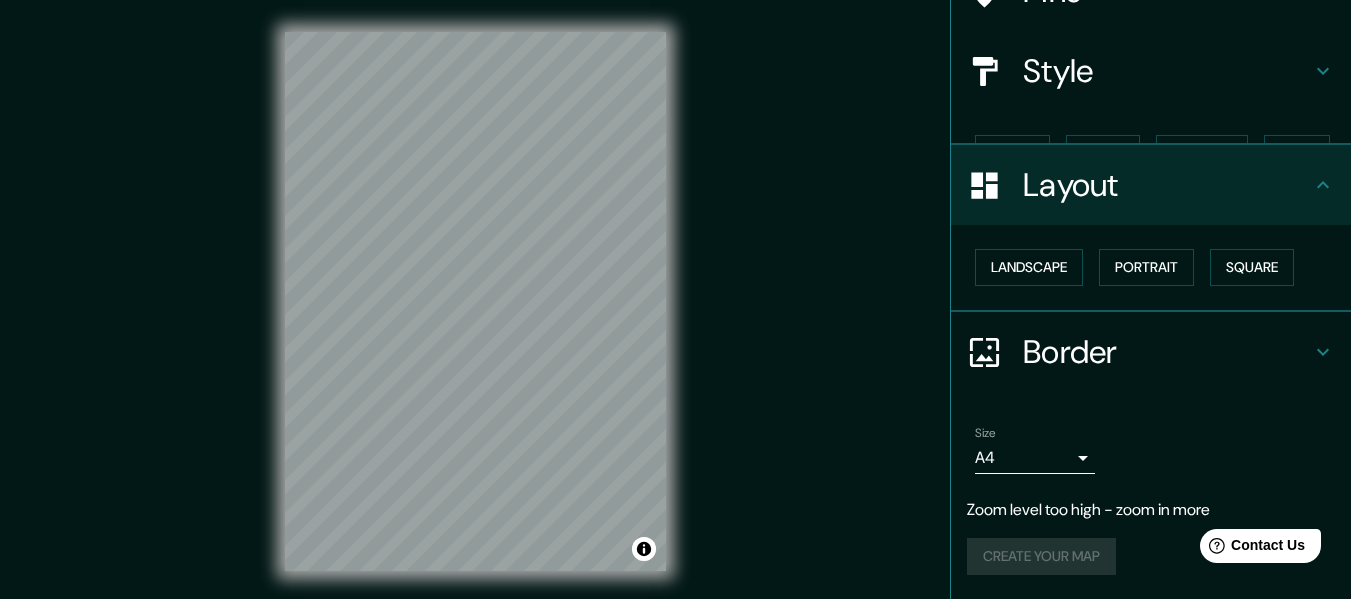 scroll, scrollTop: 160, scrollLeft: 0, axis: vertical 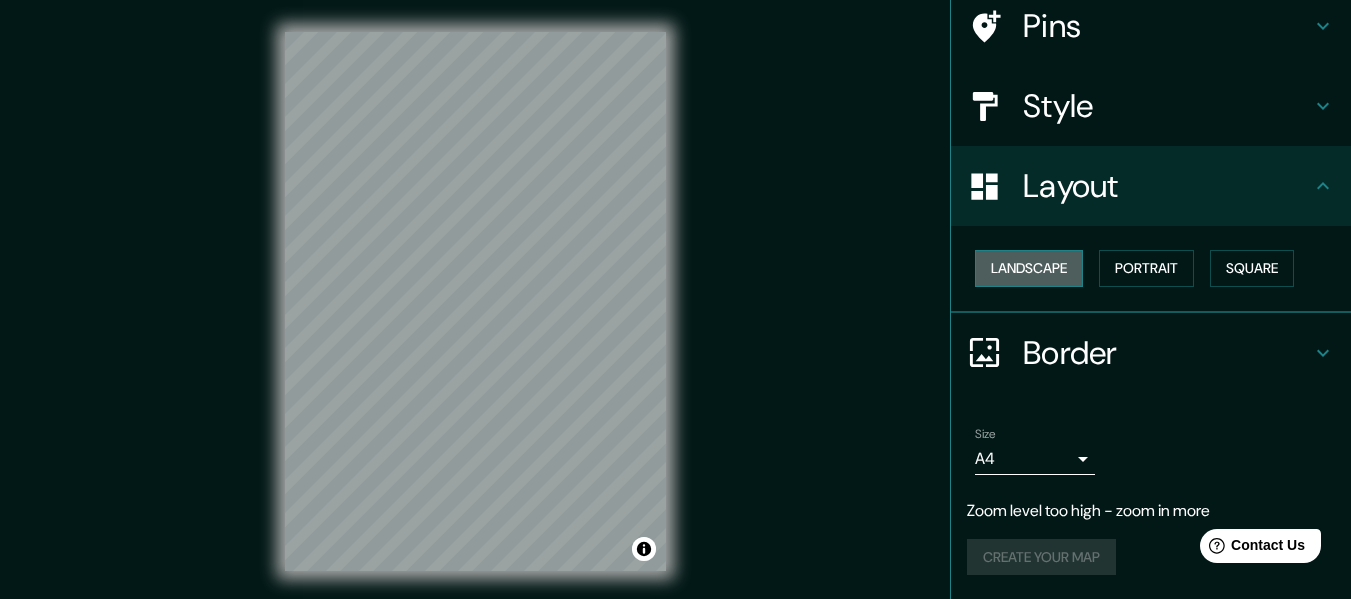 click on "Landscape" at bounding box center (1029, 268) 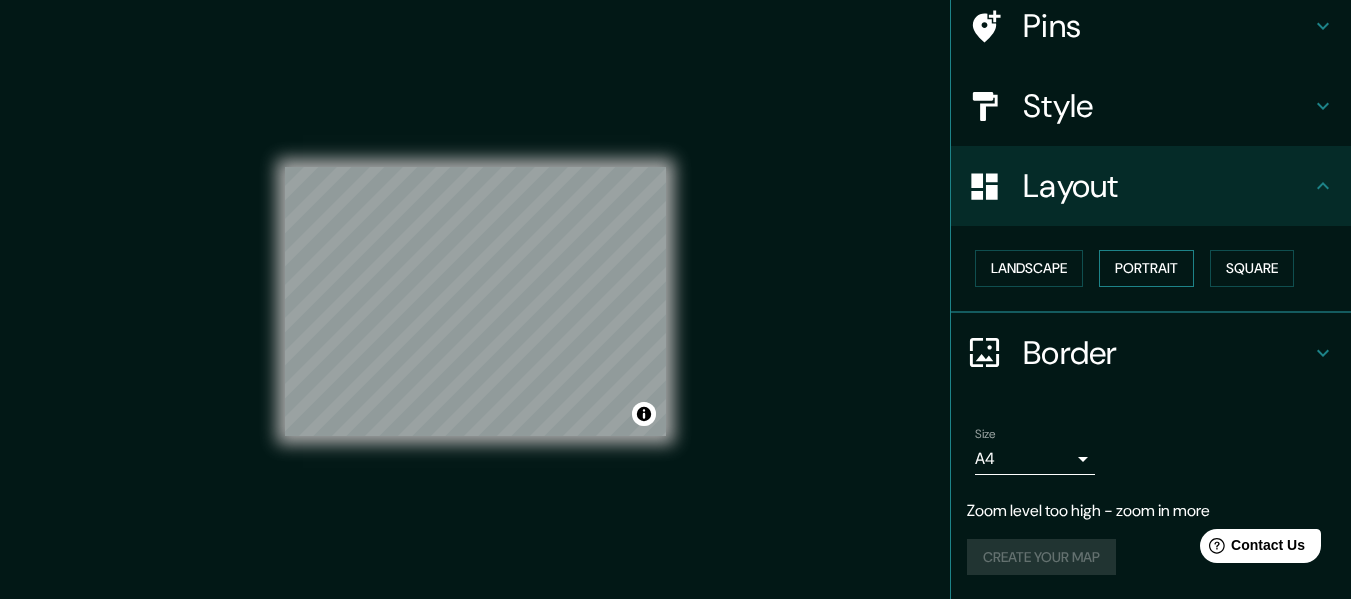 click on "Portrait" at bounding box center (1146, 268) 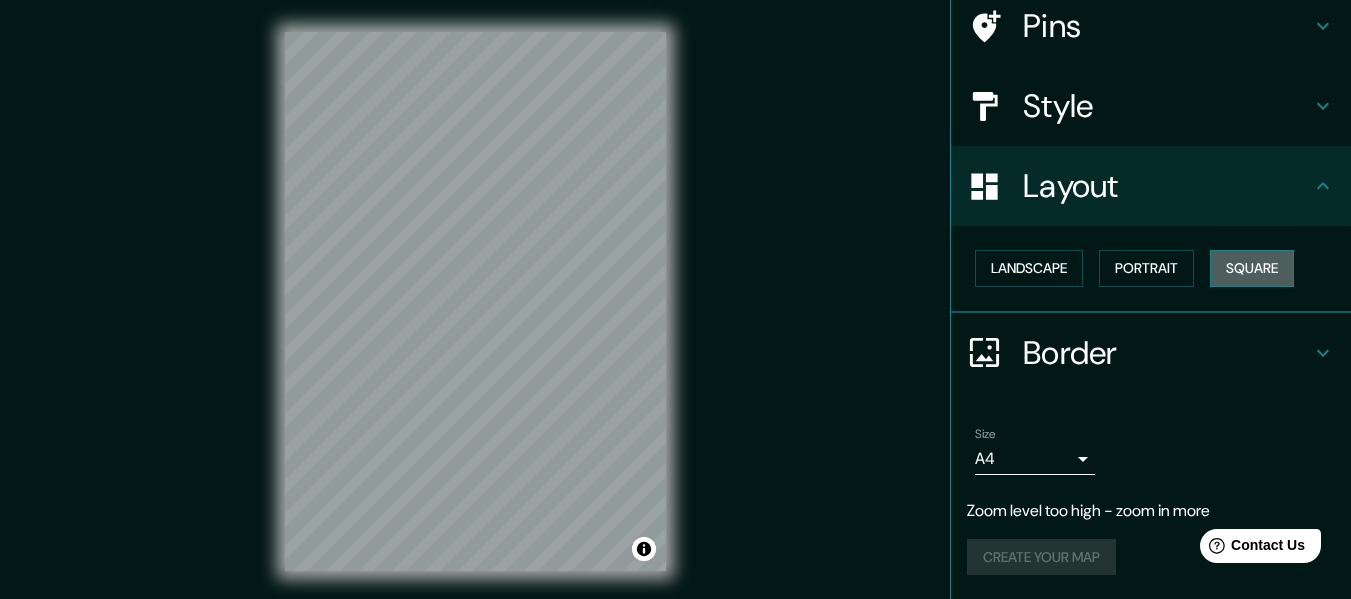 click on "Square" at bounding box center (1252, 268) 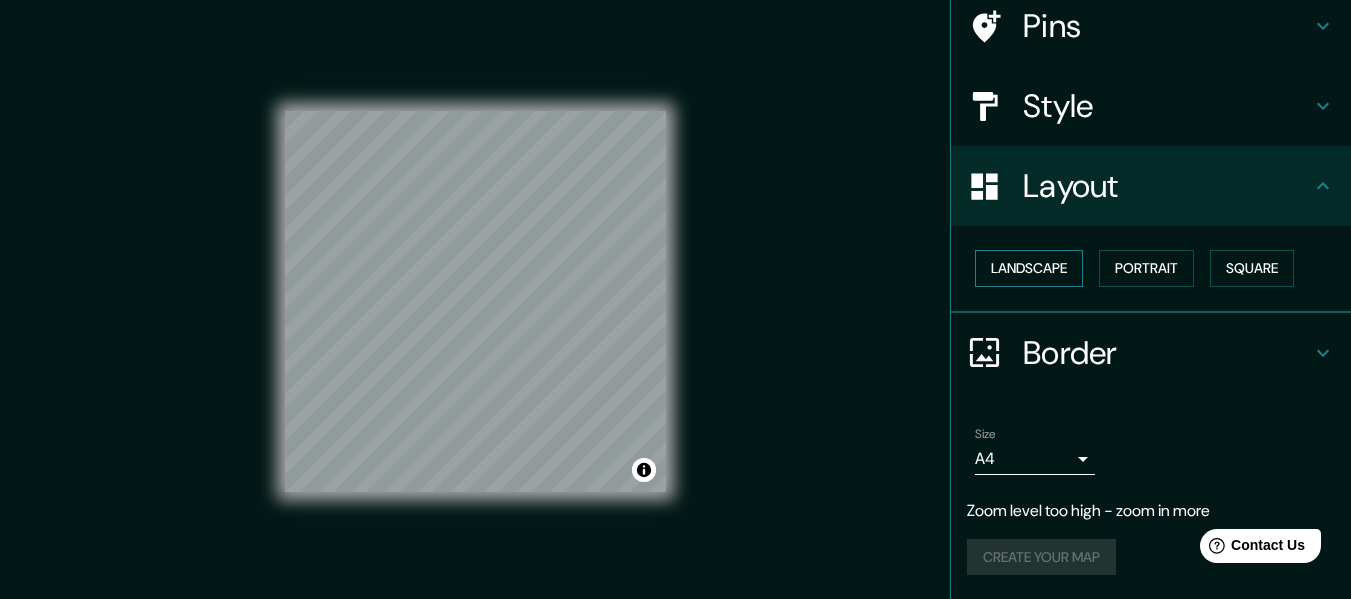 click on "Landscape" at bounding box center [1029, 268] 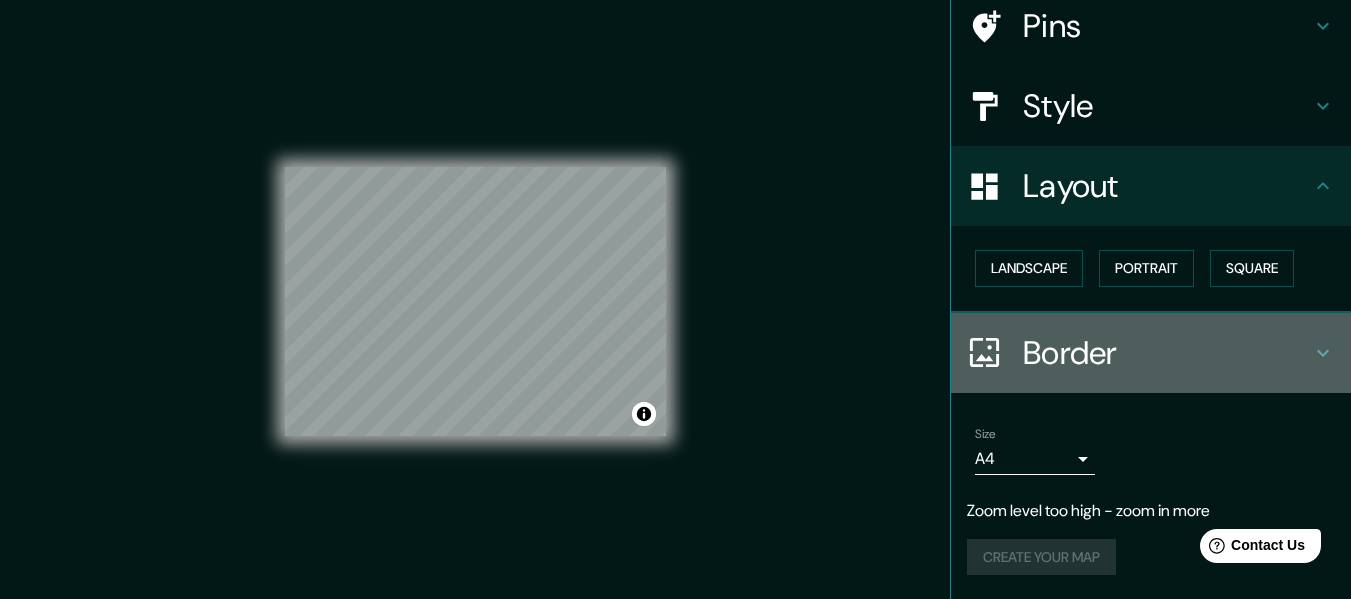 click on "Border" at bounding box center (1167, 353) 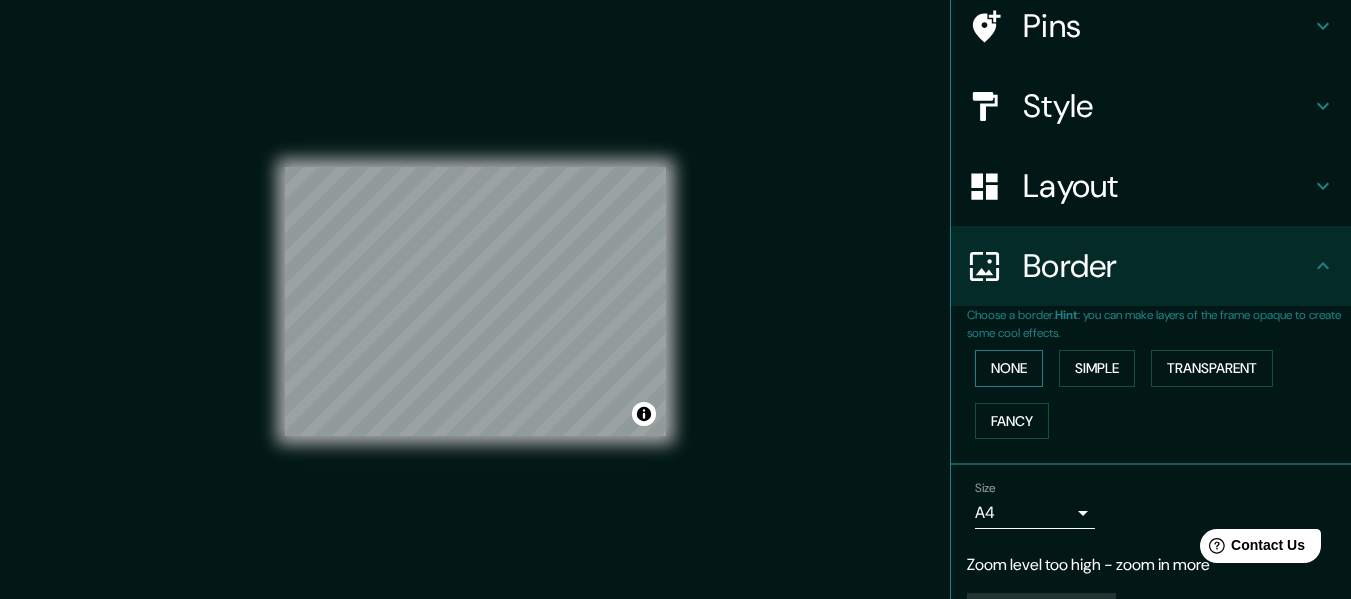 click on "None" at bounding box center (1009, 368) 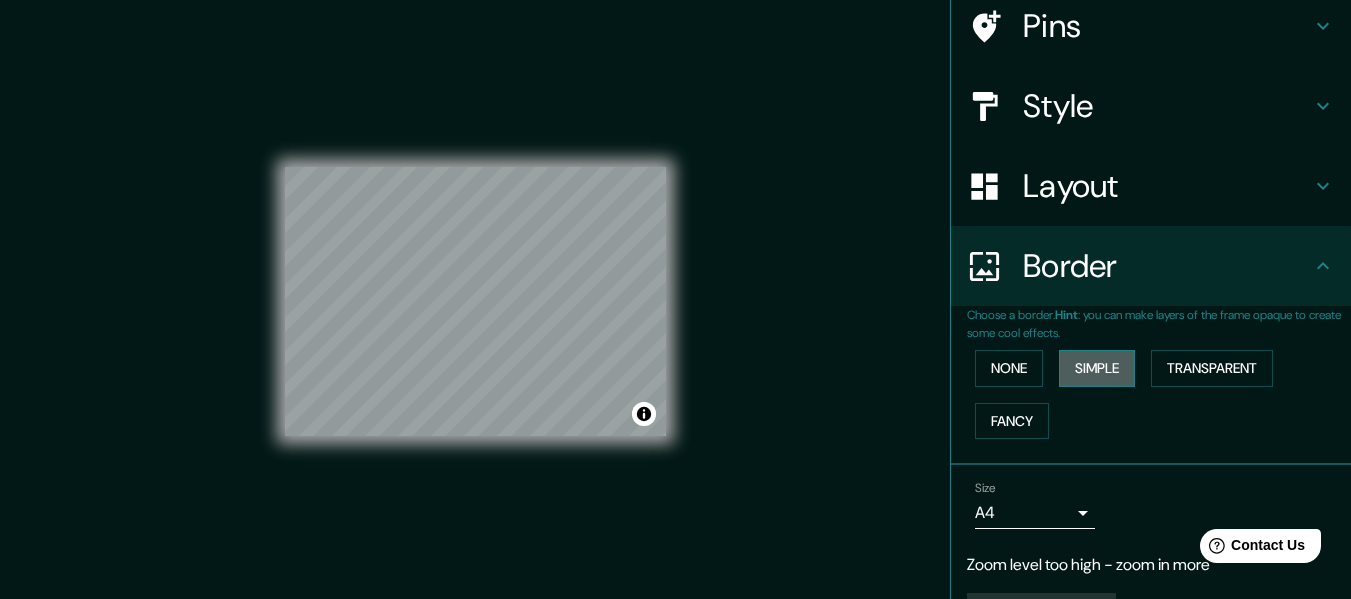 click on "Simple" at bounding box center [1097, 368] 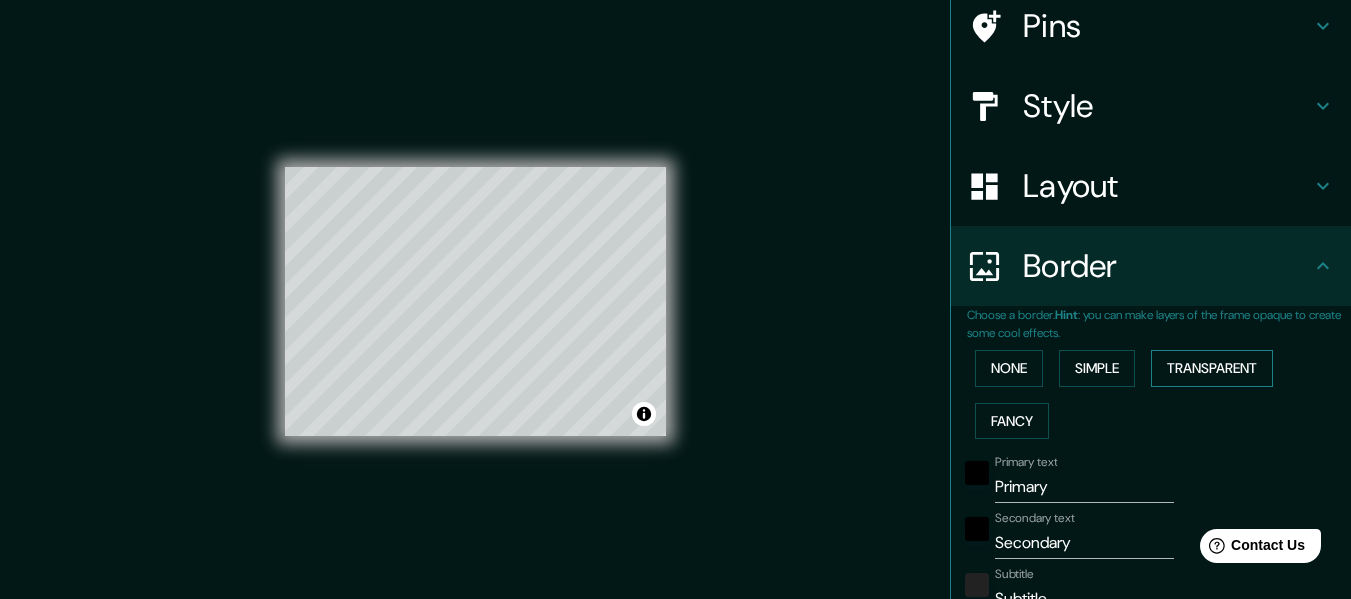 click on "Transparent" at bounding box center (1212, 368) 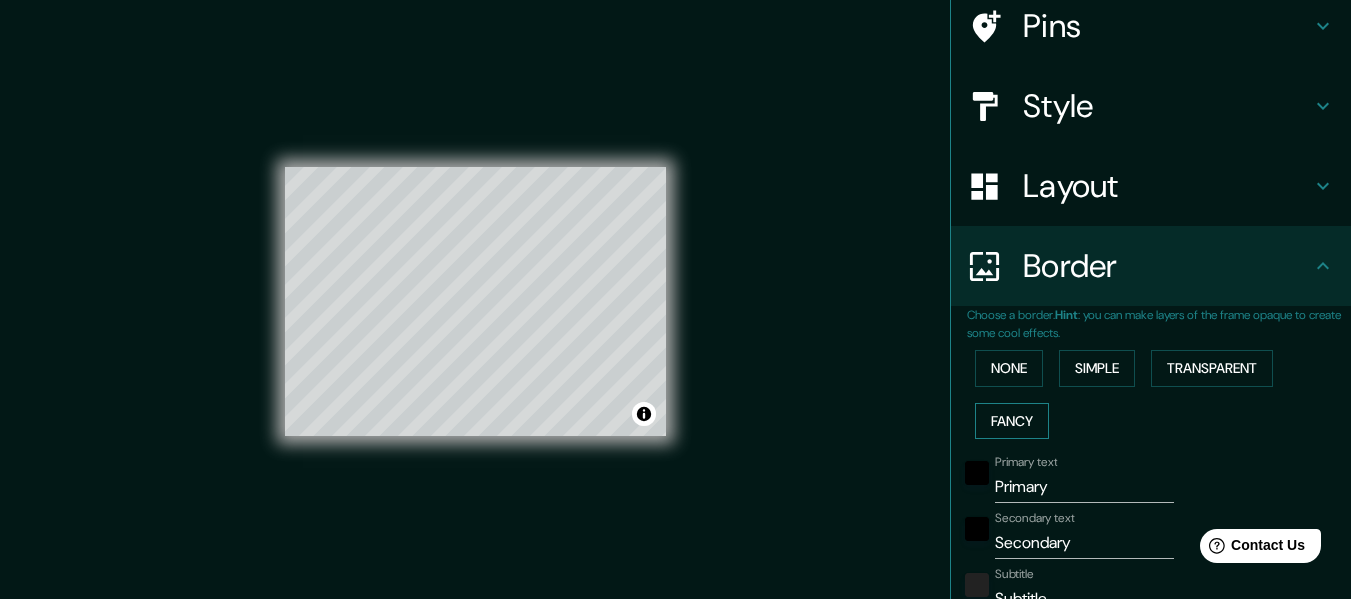 click on "Fancy" at bounding box center [1012, 421] 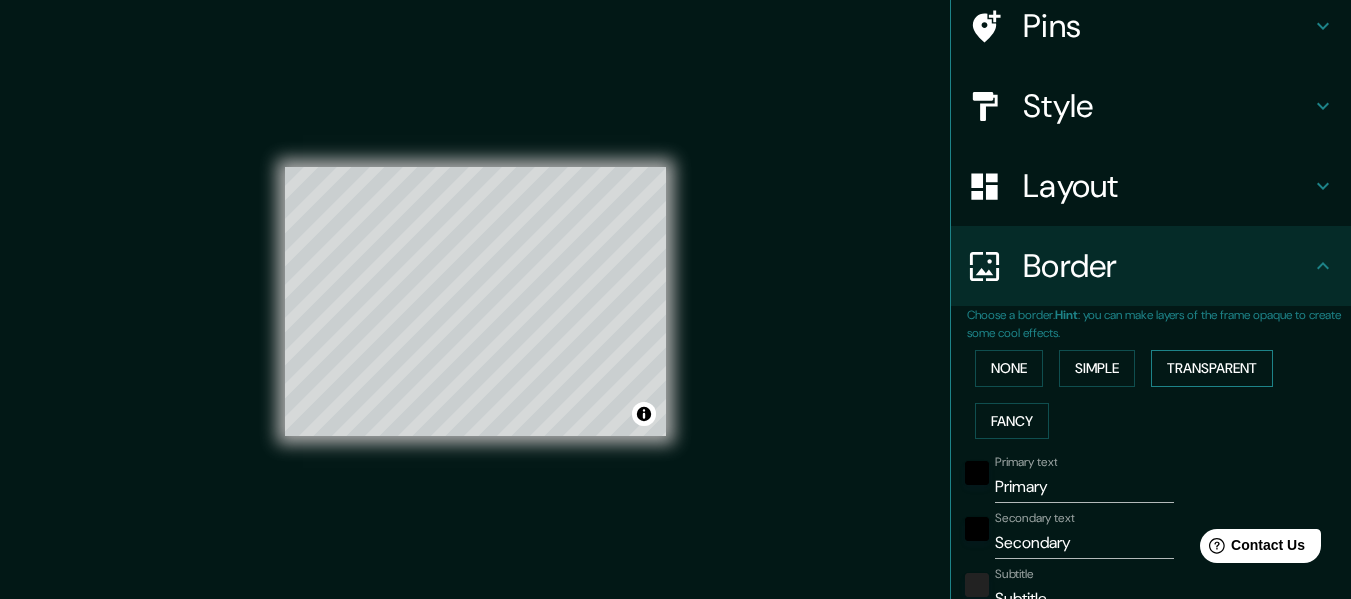 click on "Transparent" at bounding box center (1212, 368) 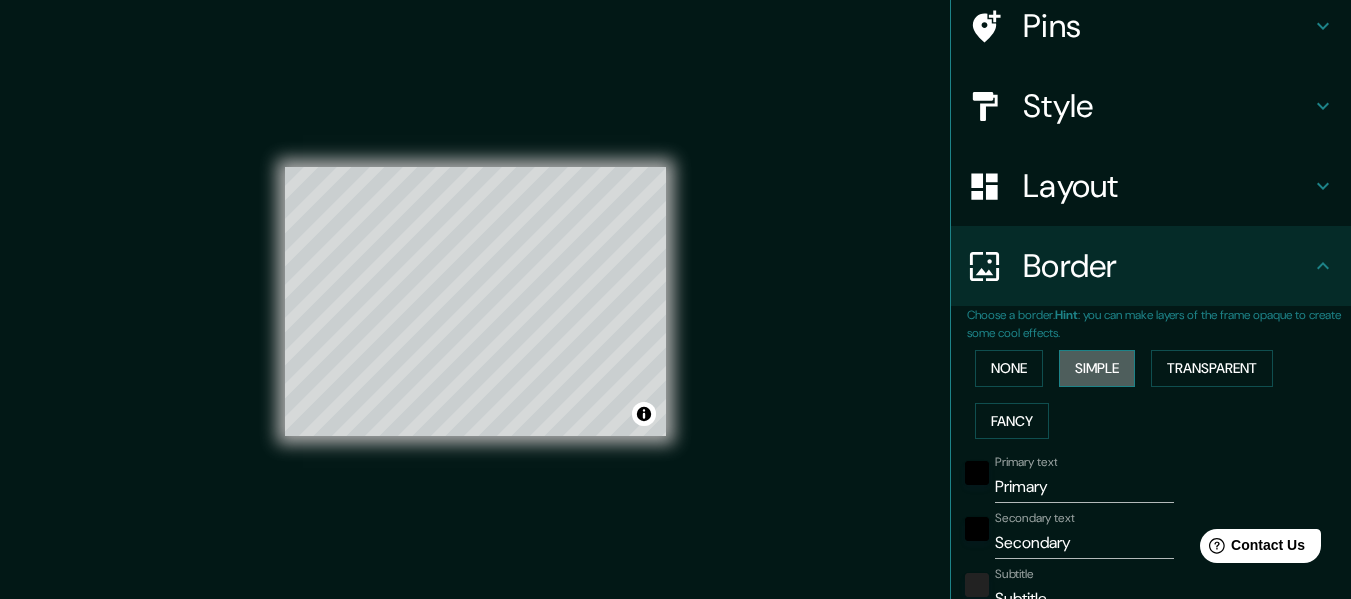 click on "Simple" at bounding box center [1097, 368] 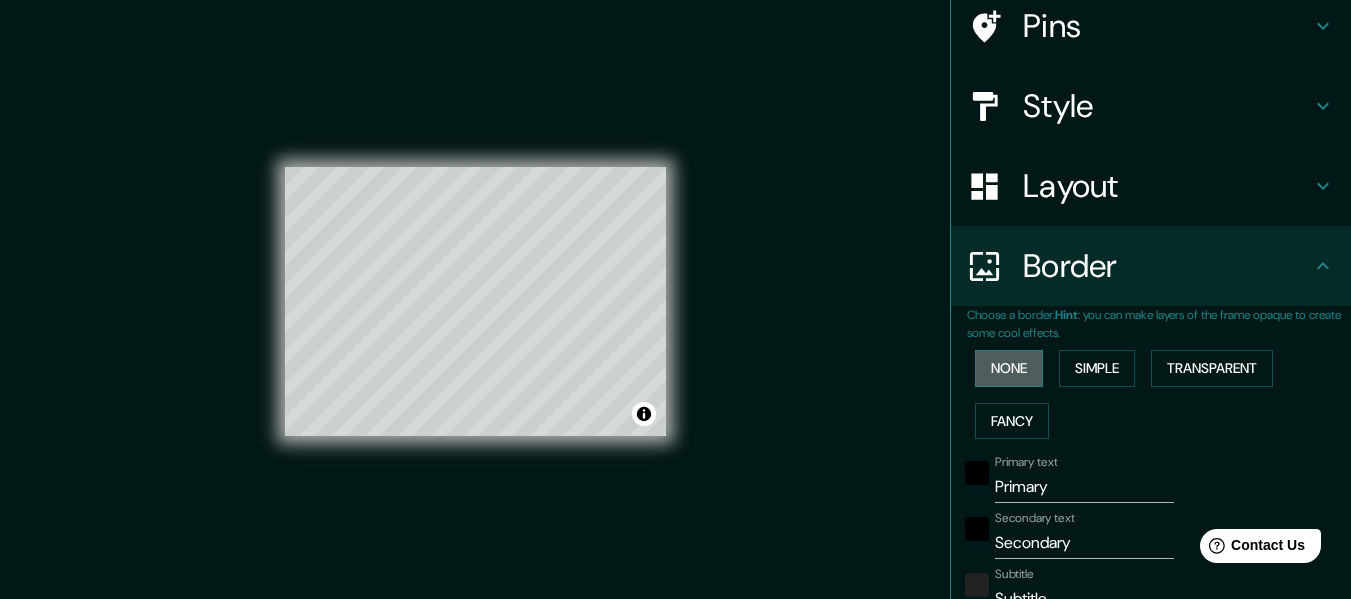 click on "None" at bounding box center [1009, 368] 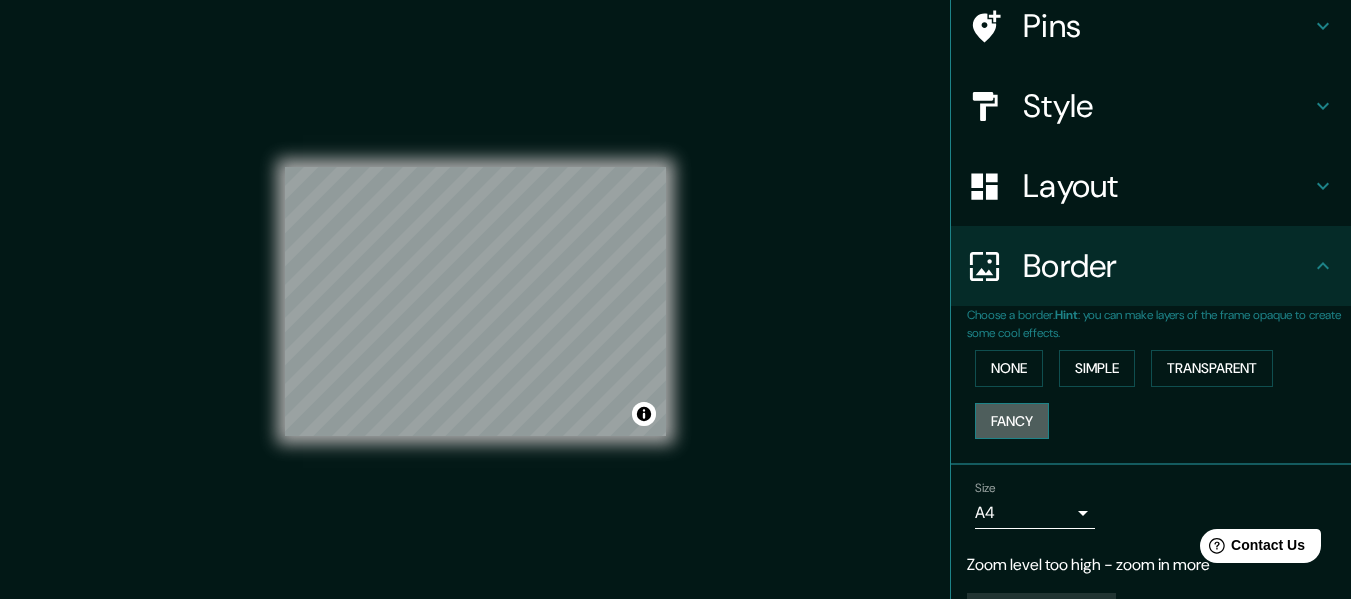 click on "Fancy" at bounding box center (1012, 421) 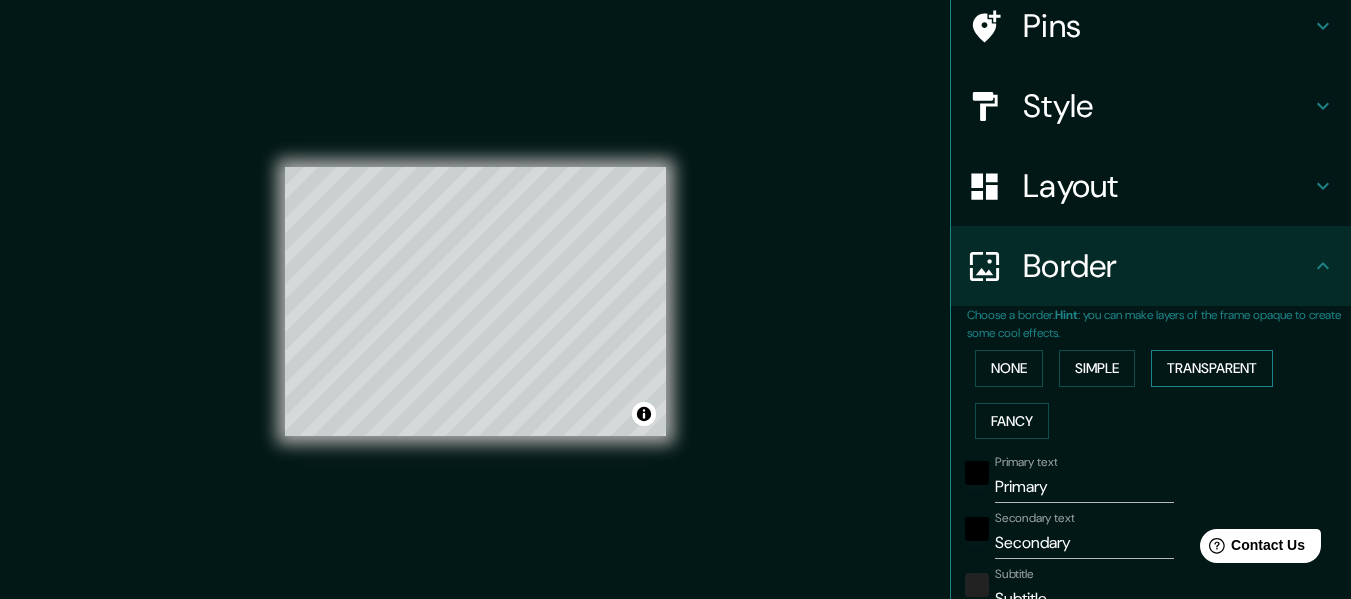 click on "Transparent" at bounding box center (1212, 368) 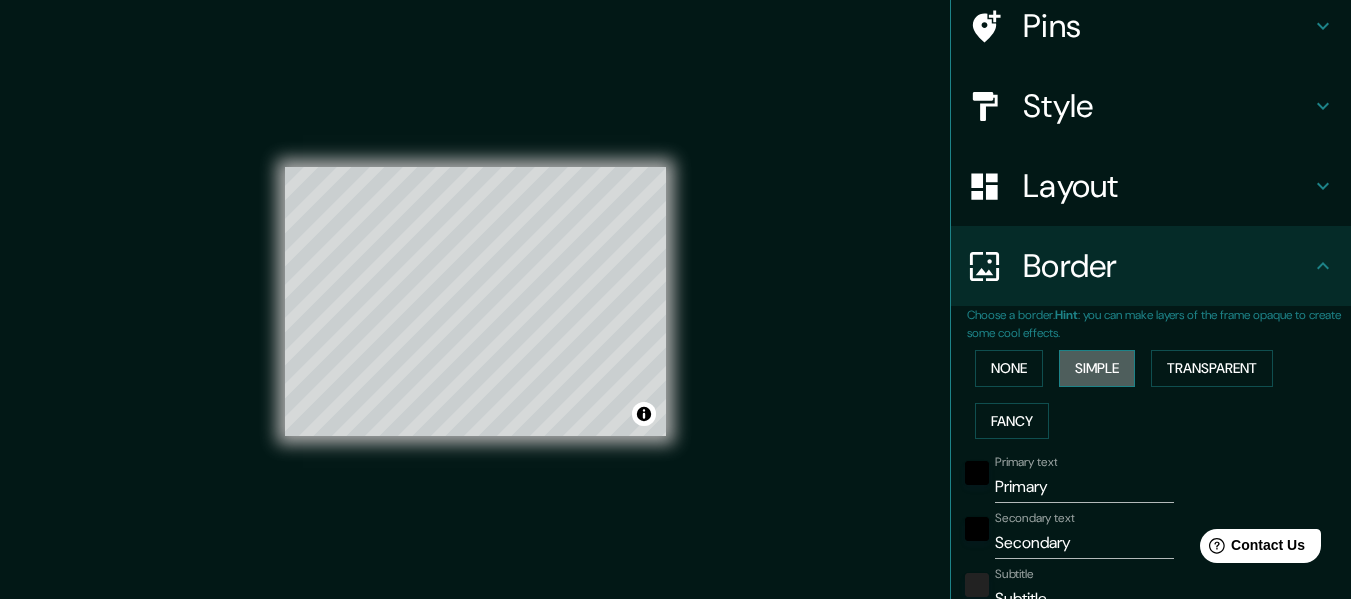 click on "Simple" at bounding box center [1097, 368] 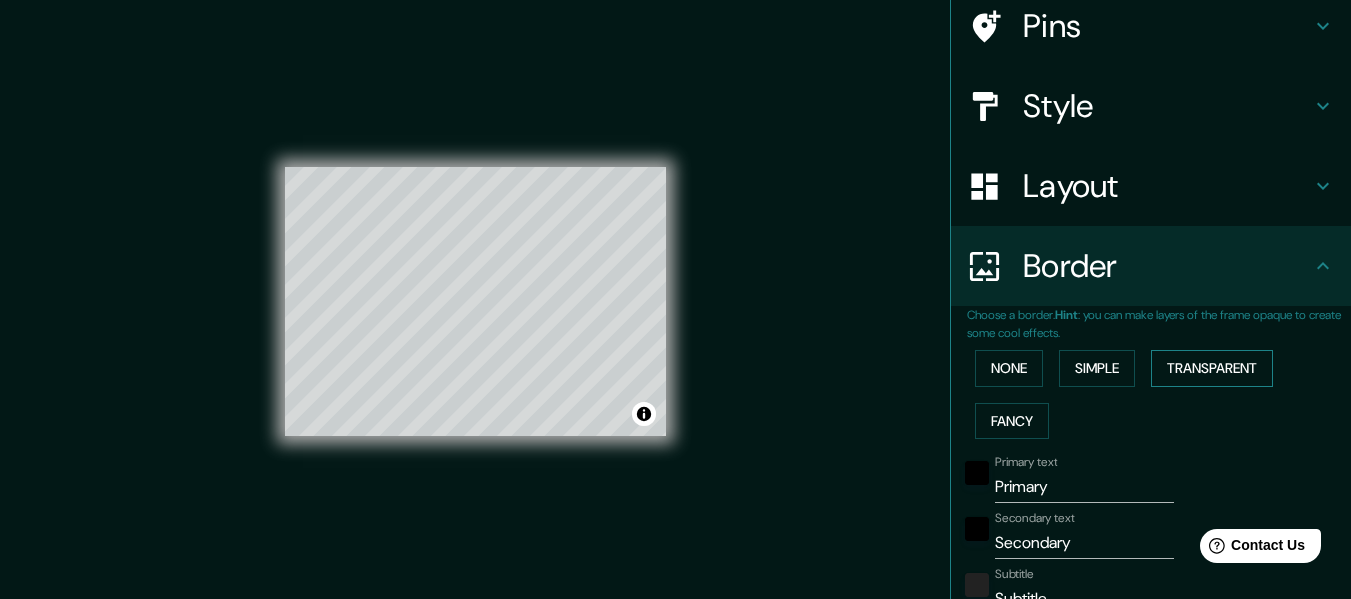 click on "Transparent" at bounding box center [1212, 368] 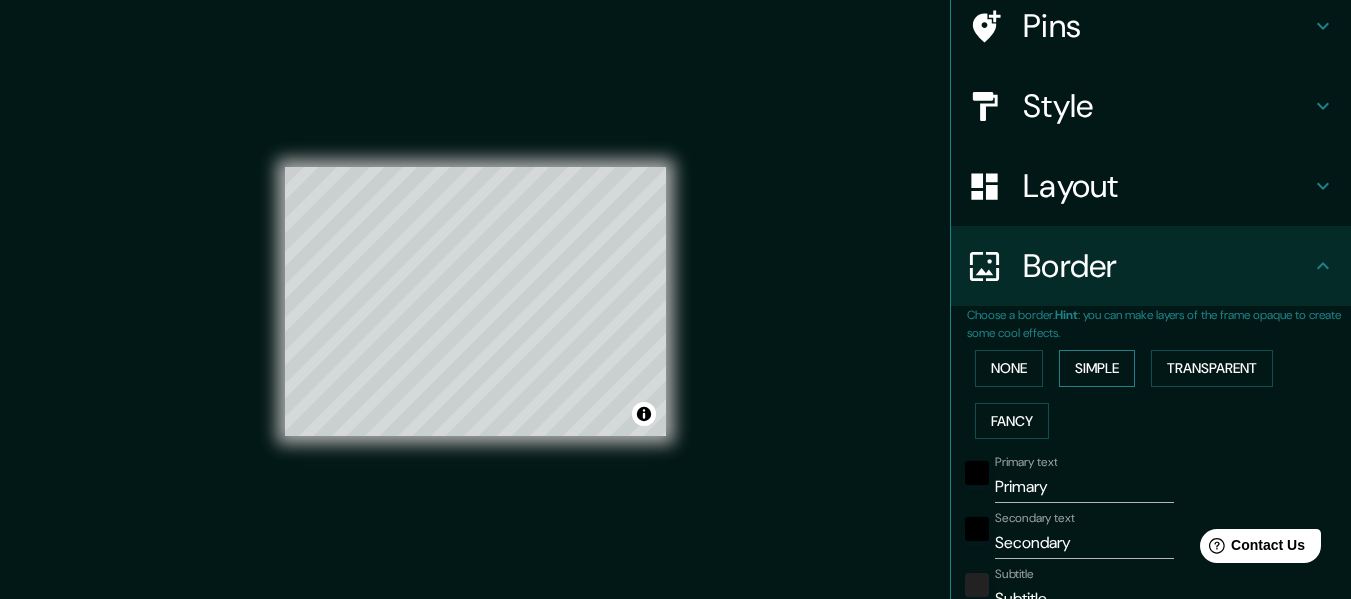 click on "Simple" at bounding box center (1097, 368) 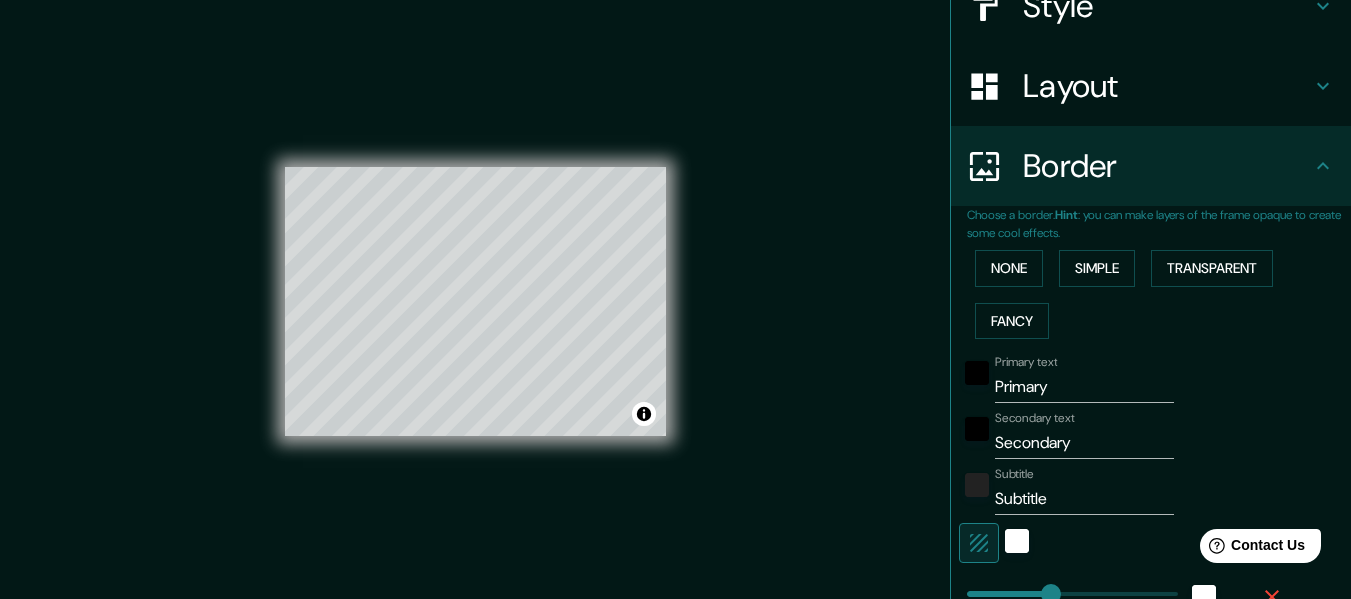scroll, scrollTop: 360, scrollLeft: 0, axis: vertical 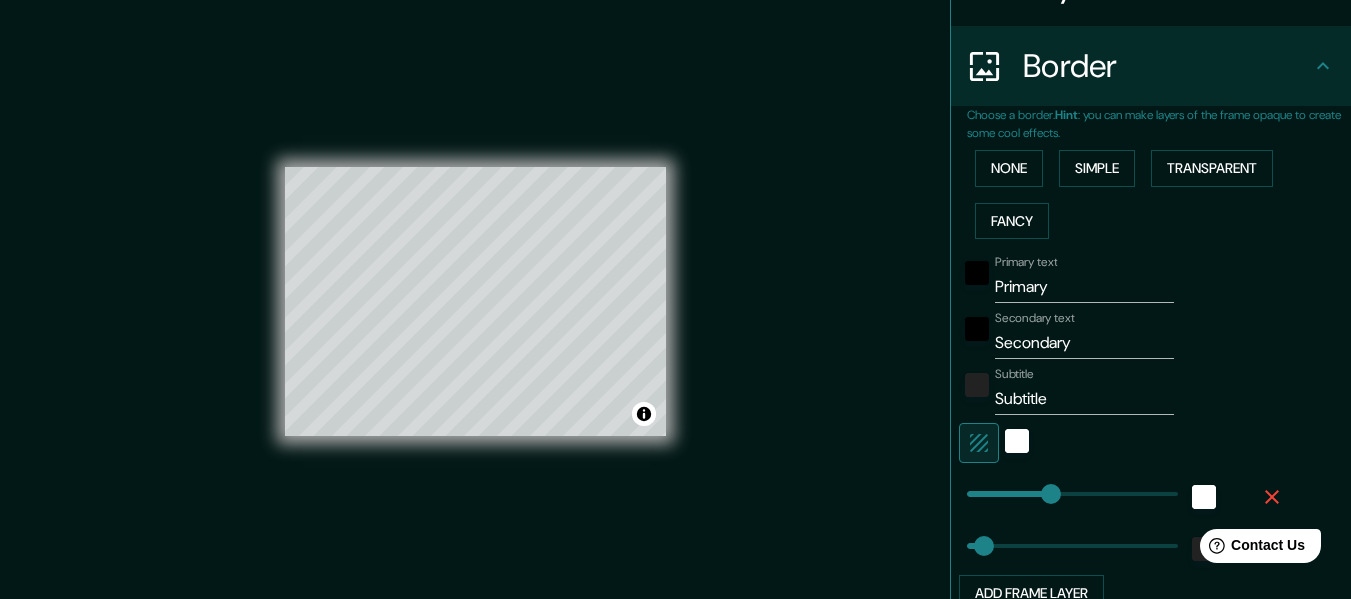 click 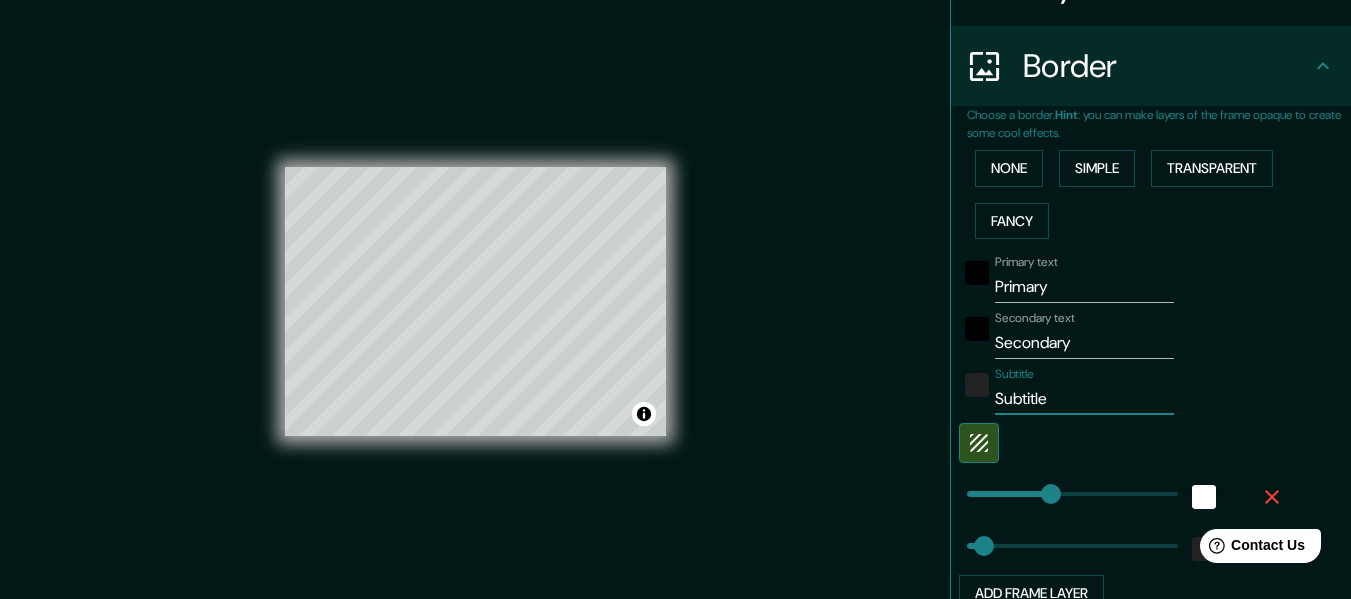 click on "Subtitle" at bounding box center (1084, 399) 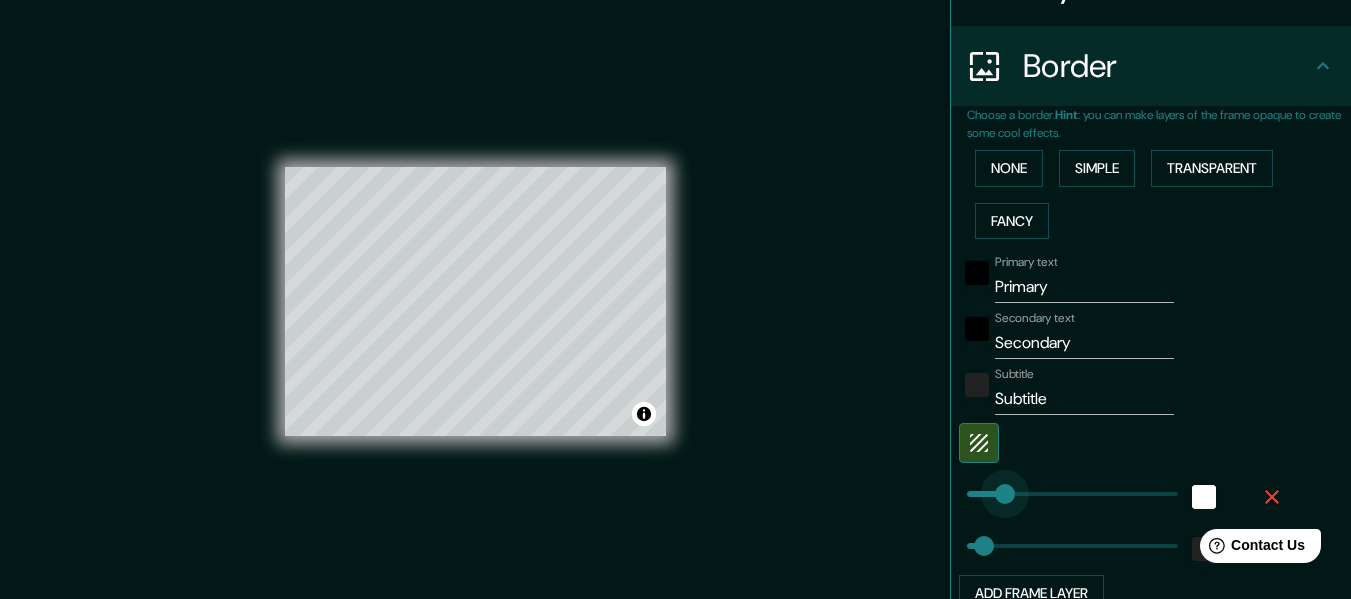 type on "20" 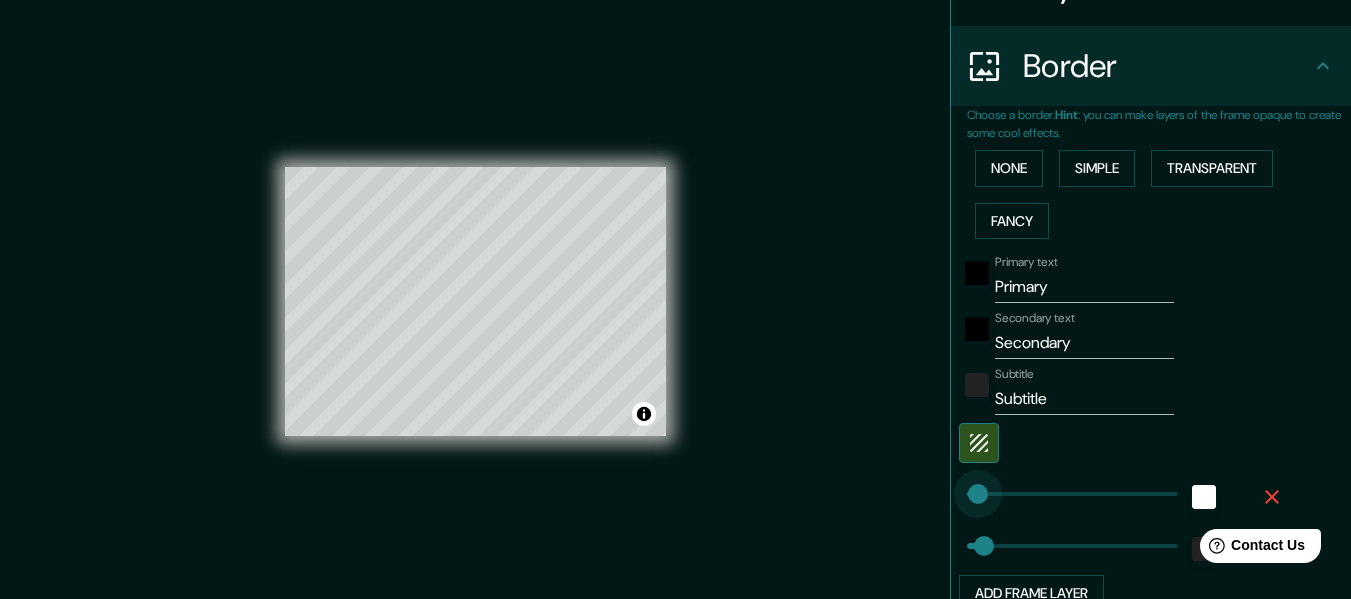 drag, startPoint x: 1033, startPoint y: 487, endPoint x: 963, endPoint y: 484, distance: 70.064255 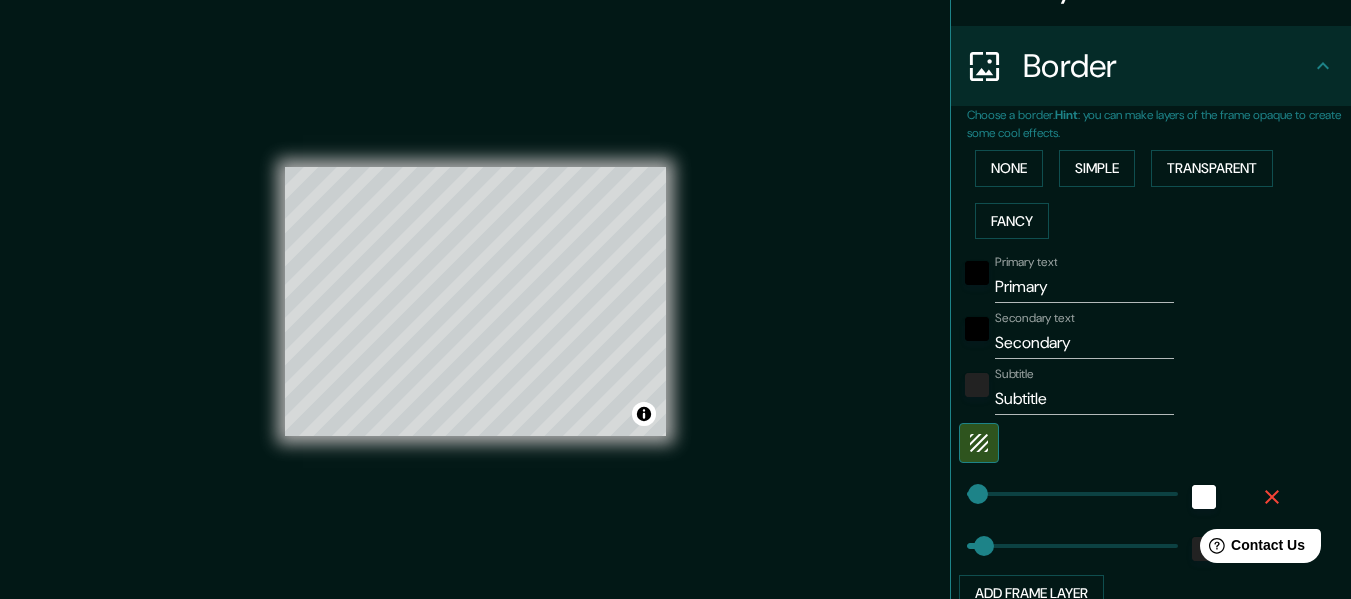 type on "99" 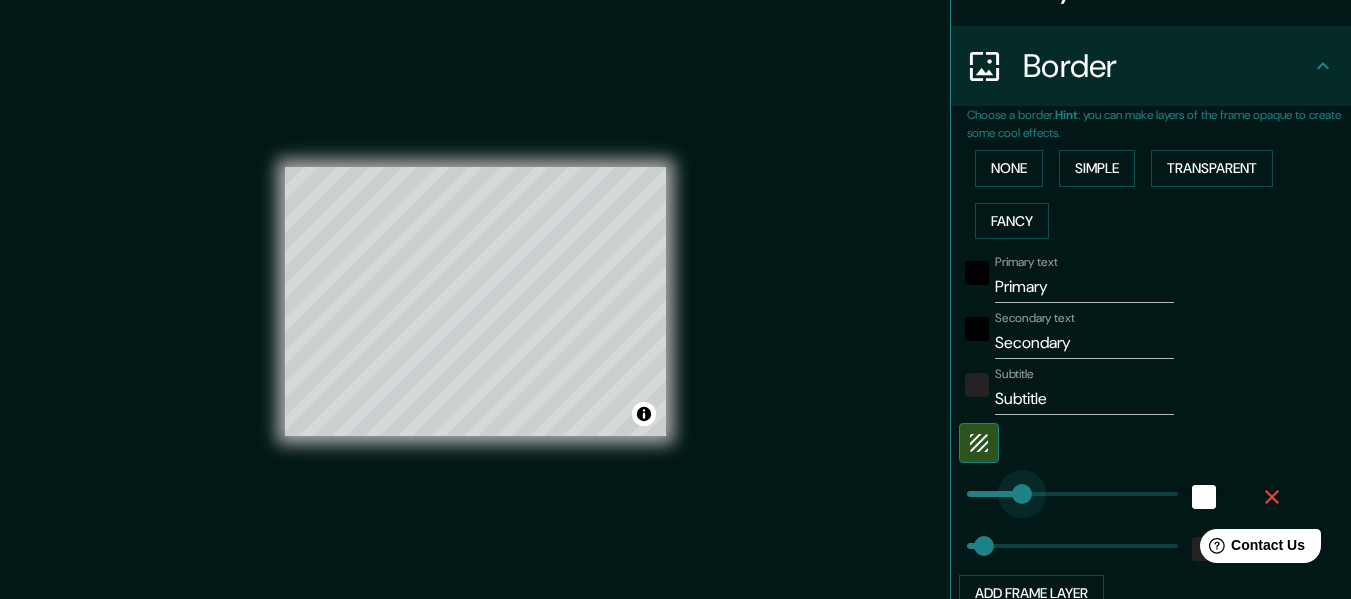 type on "30" 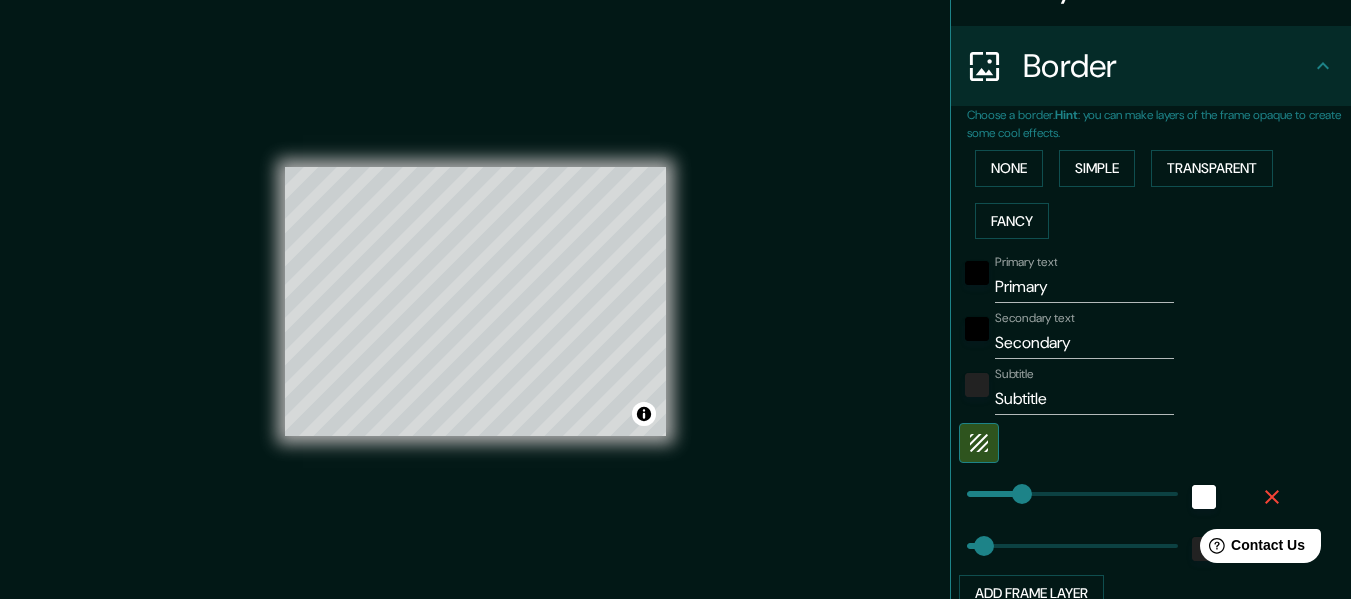 type on "163" 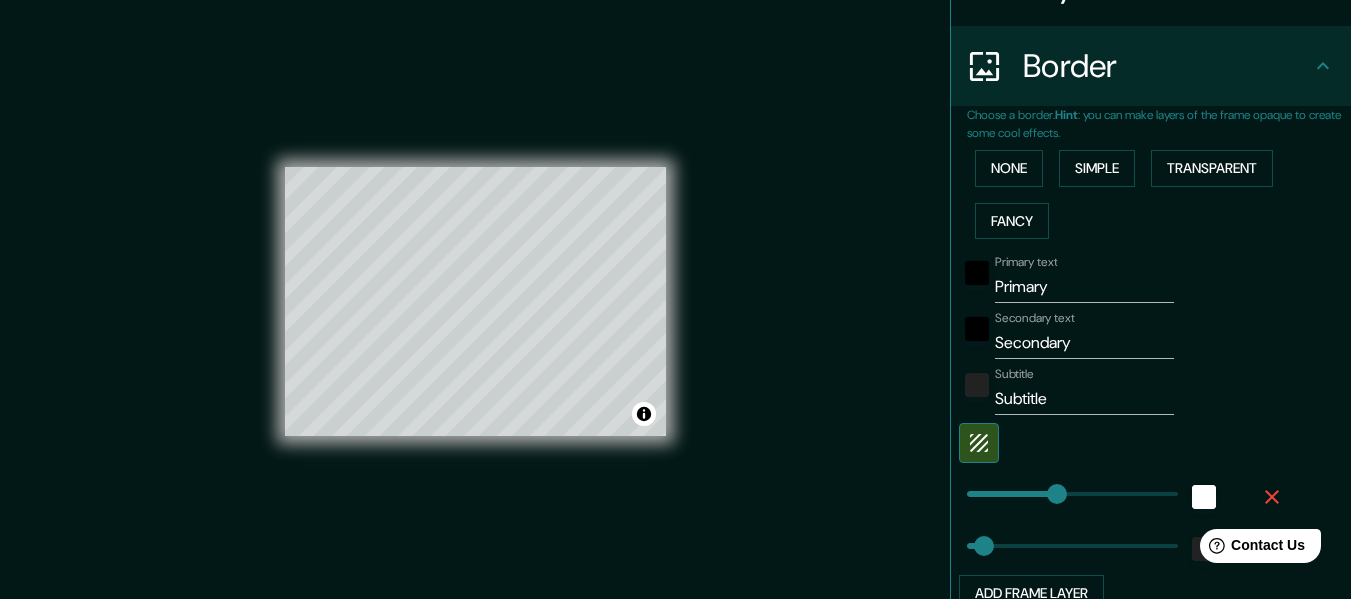 type on "246" 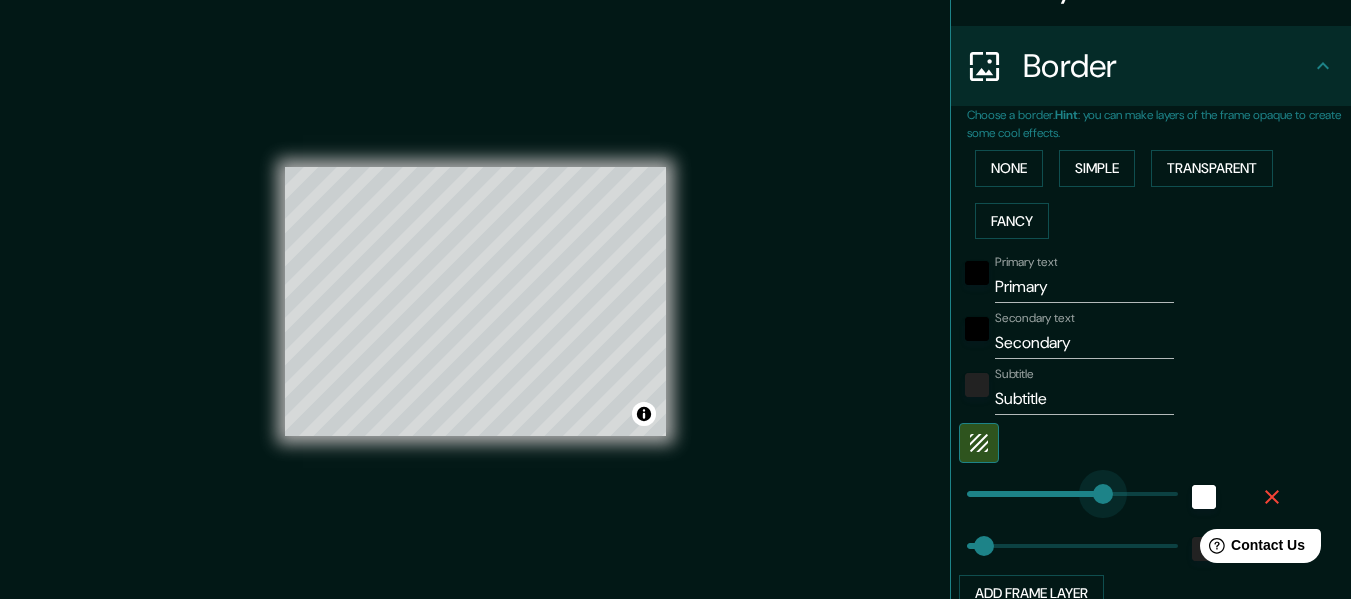 type on "30" 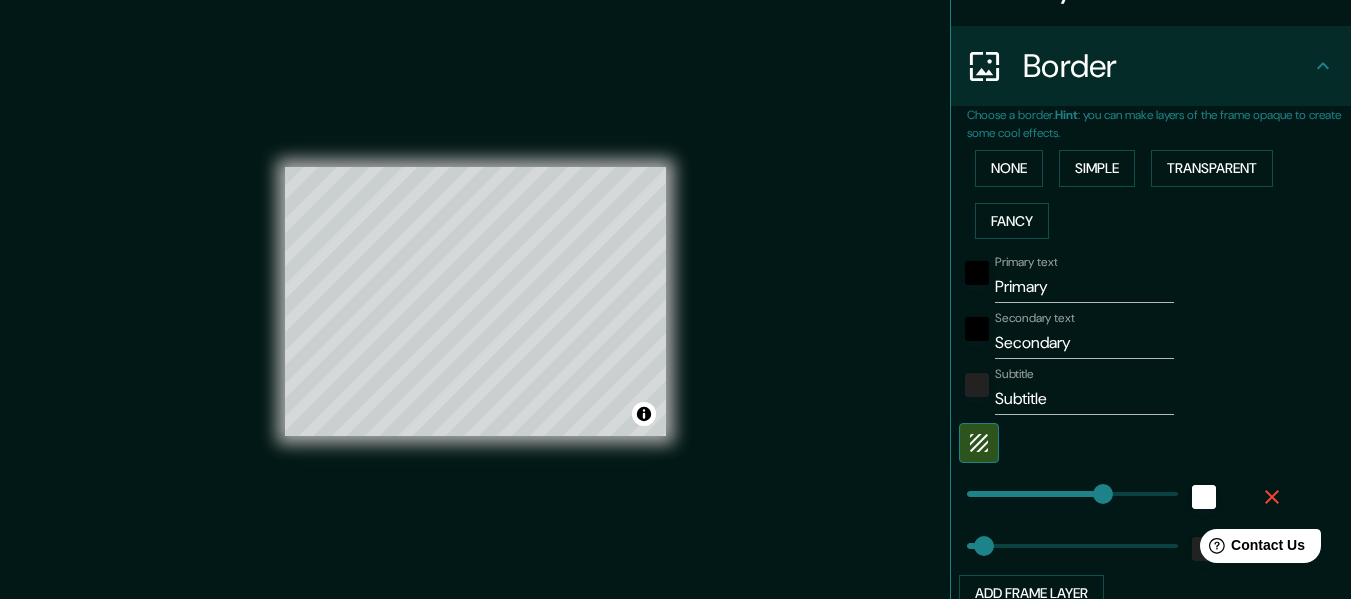 type on "40" 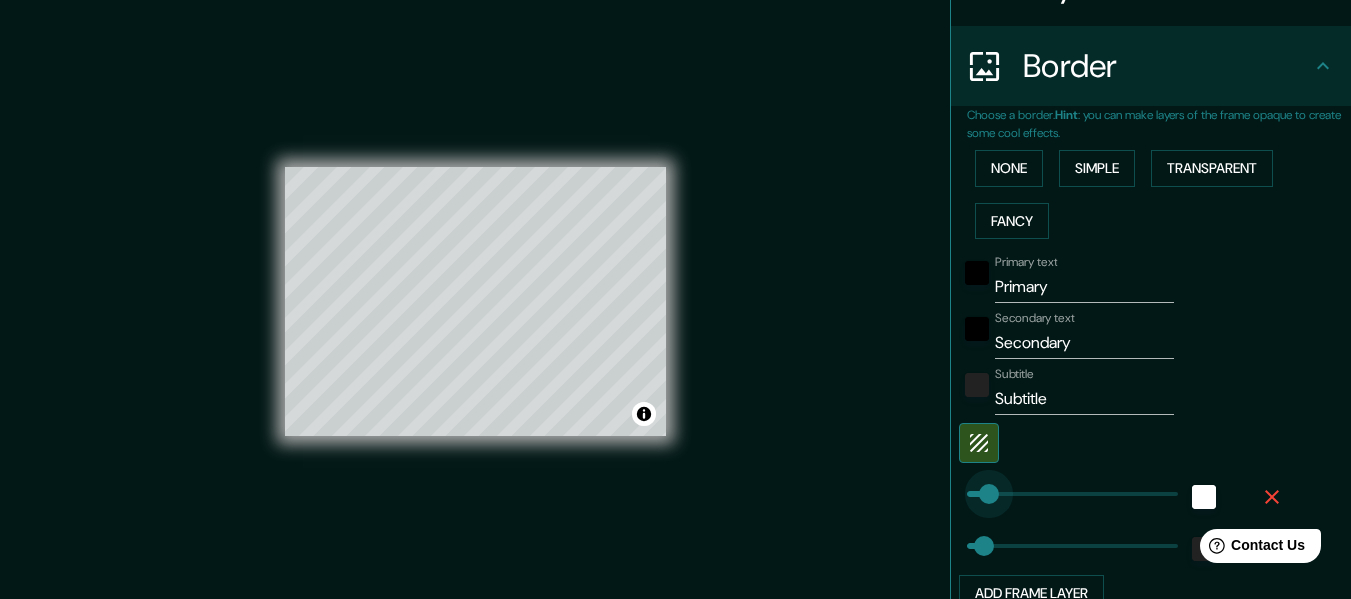 type on "30" 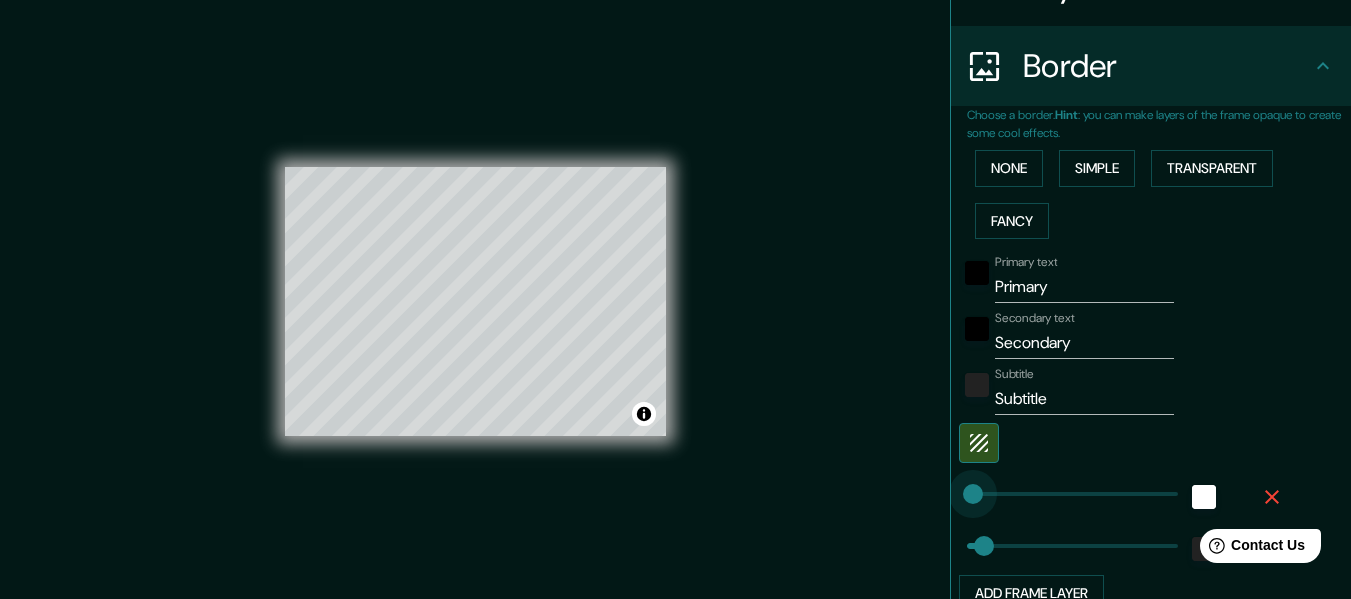 type on "7" 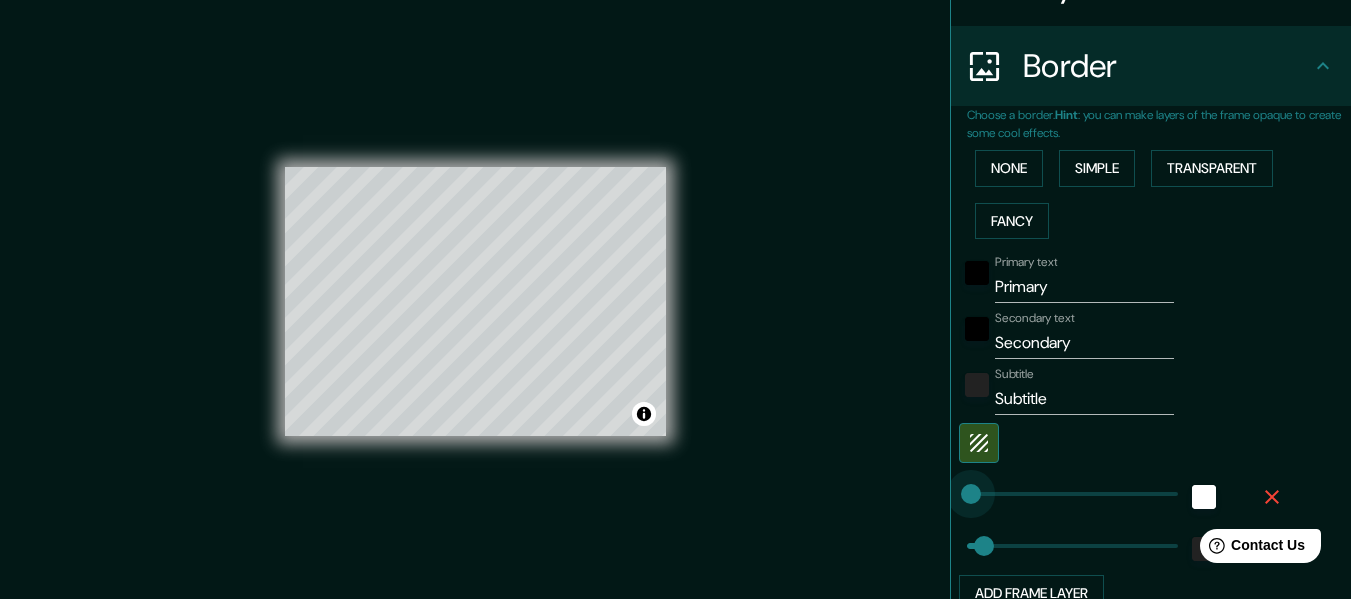 drag, startPoint x: 974, startPoint y: 490, endPoint x: 956, endPoint y: 489, distance: 18.027756 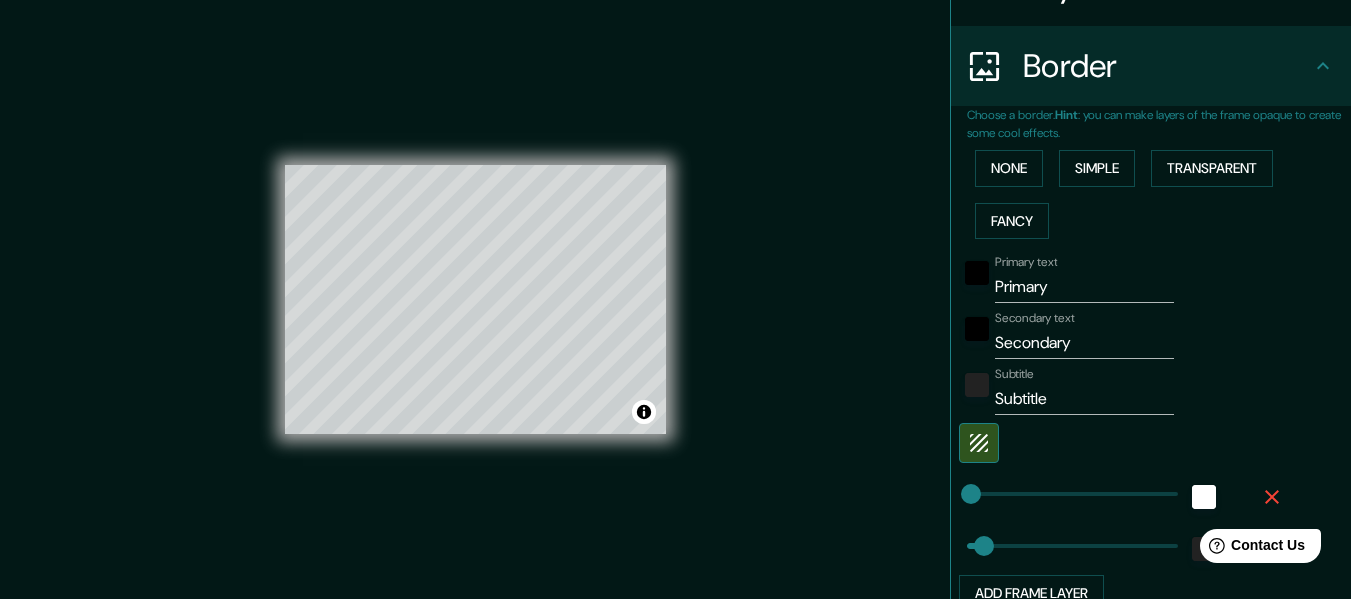 scroll, scrollTop: 36, scrollLeft: 0, axis: vertical 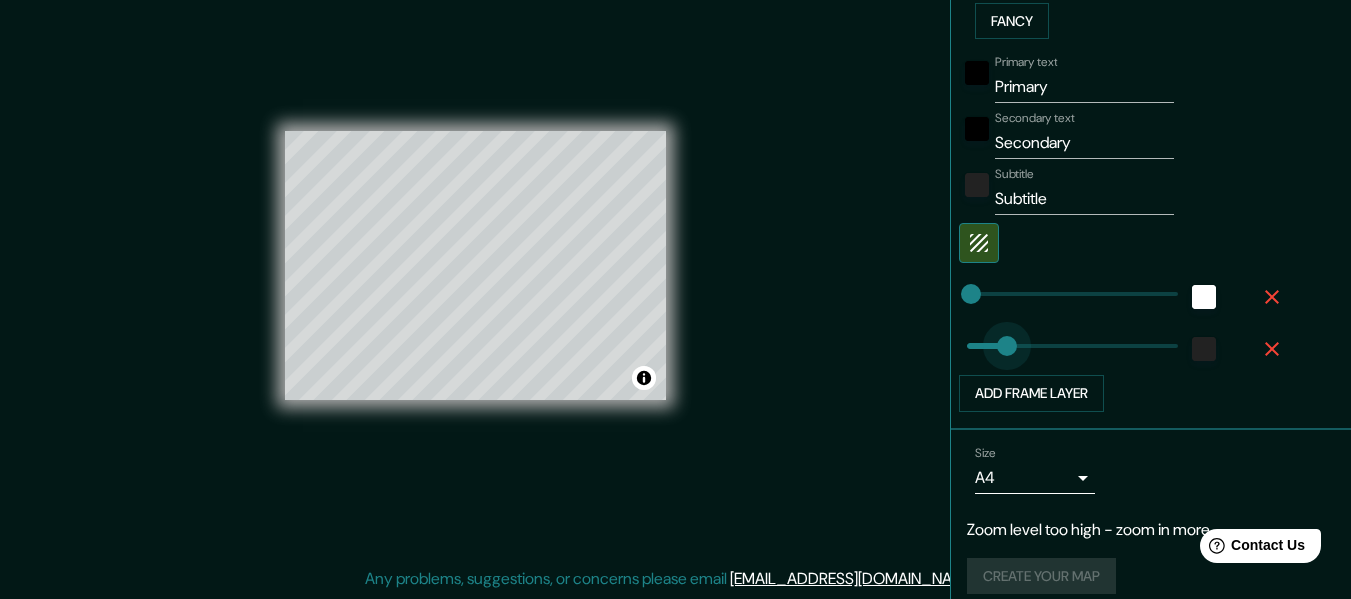 type on "87" 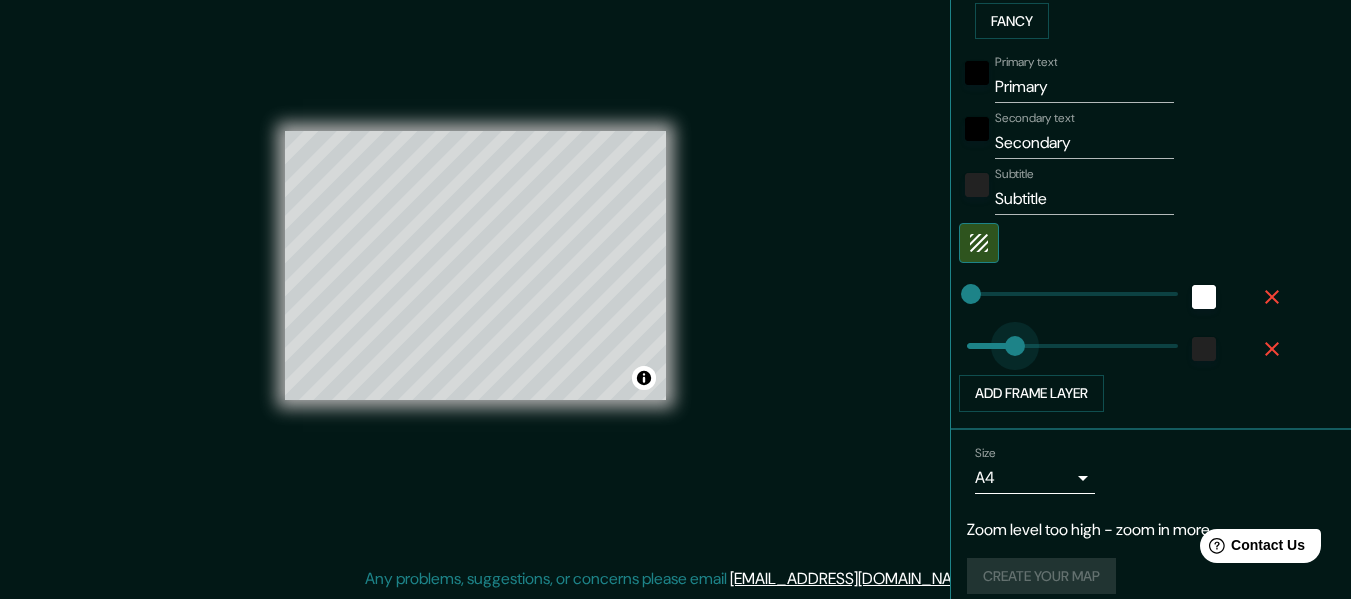 drag, startPoint x: 977, startPoint y: 345, endPoint x: 1000, endPoint y: 347, distance: 23.086792 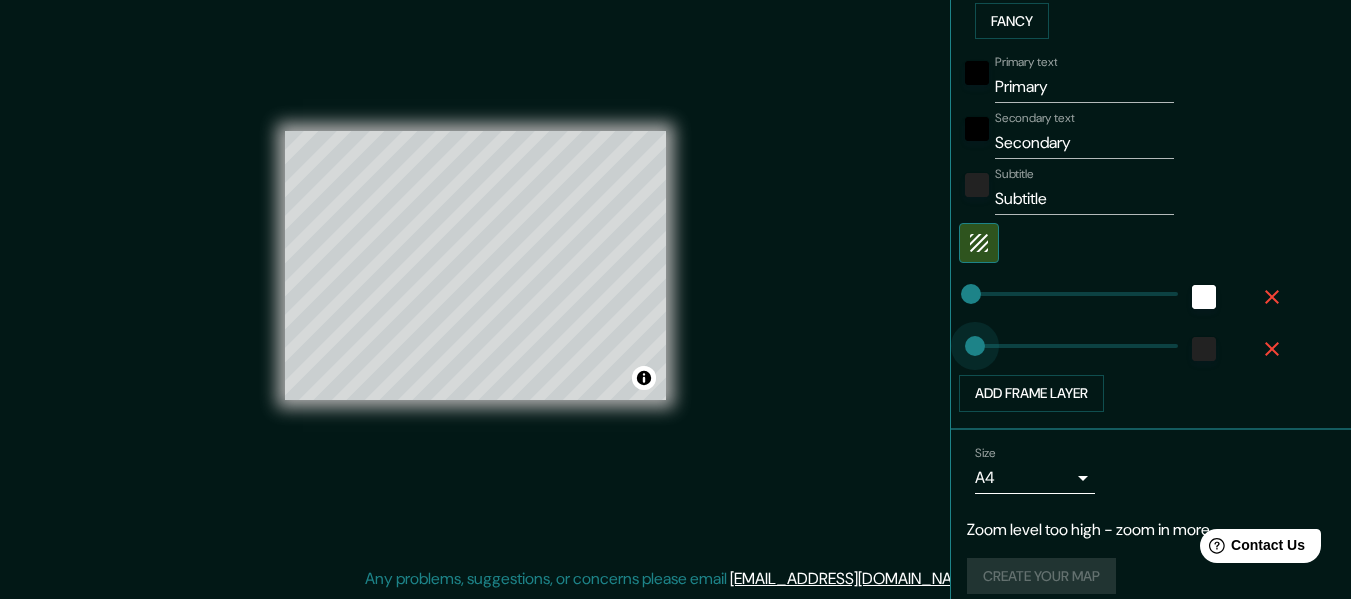 type on "0" 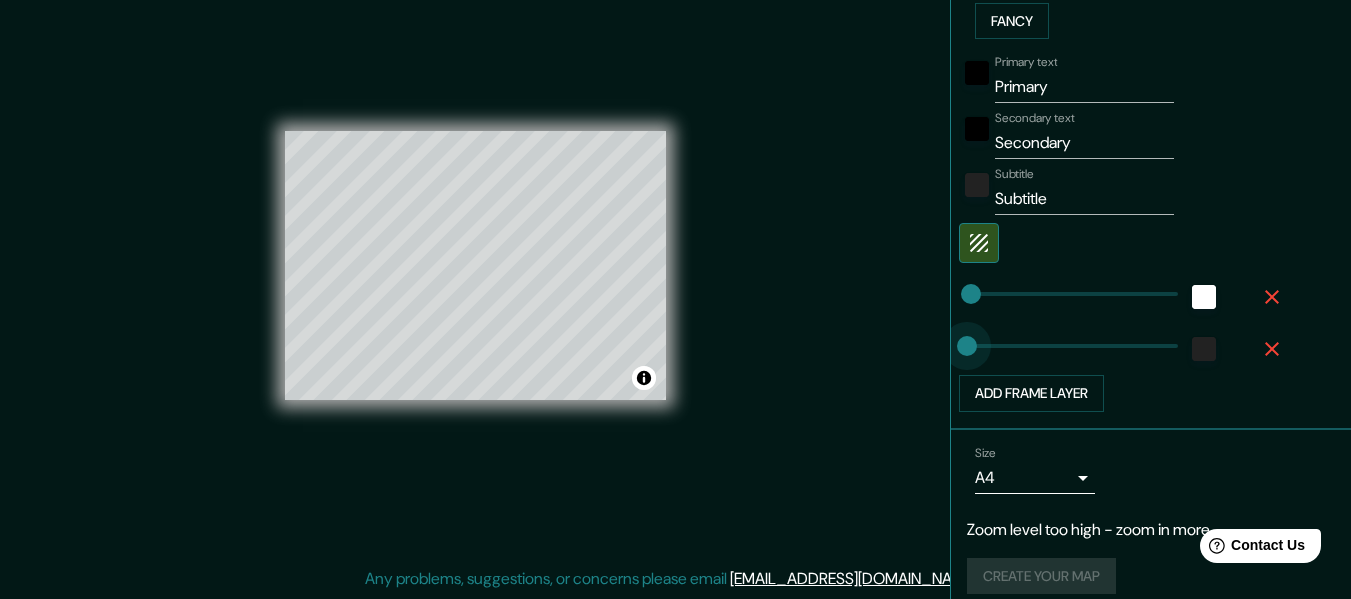 drag, startPoint x: 996, startPoint y: 345, endPoint x: 951, endPoint y: 345, distance: 45 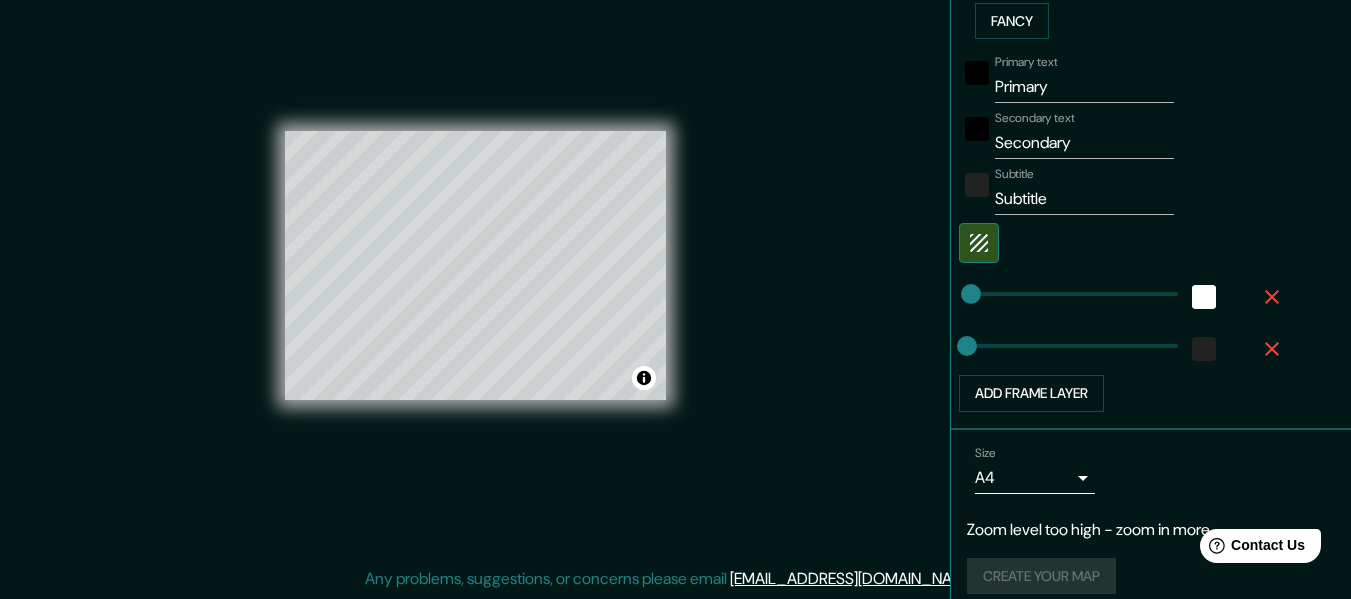 type on "0" 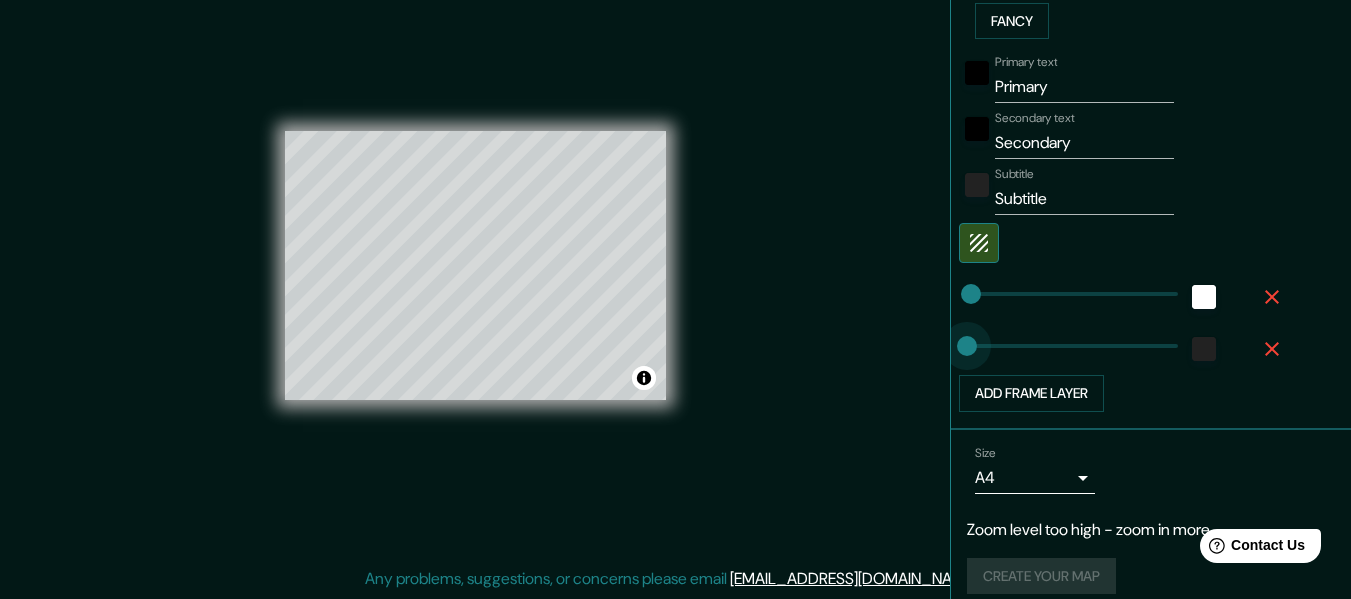 drag, startPoint x: 955, startPoint y: 346, endPoint x: 928, endPoint y: 344, distance: 27.073973 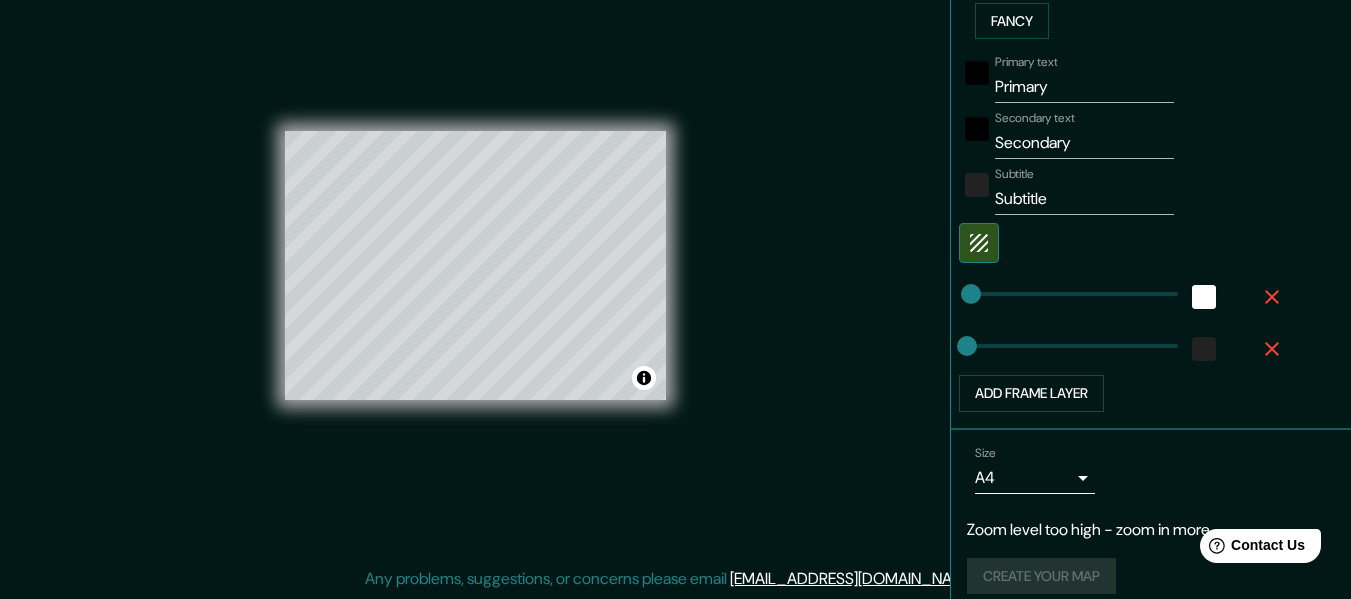 type on "0" 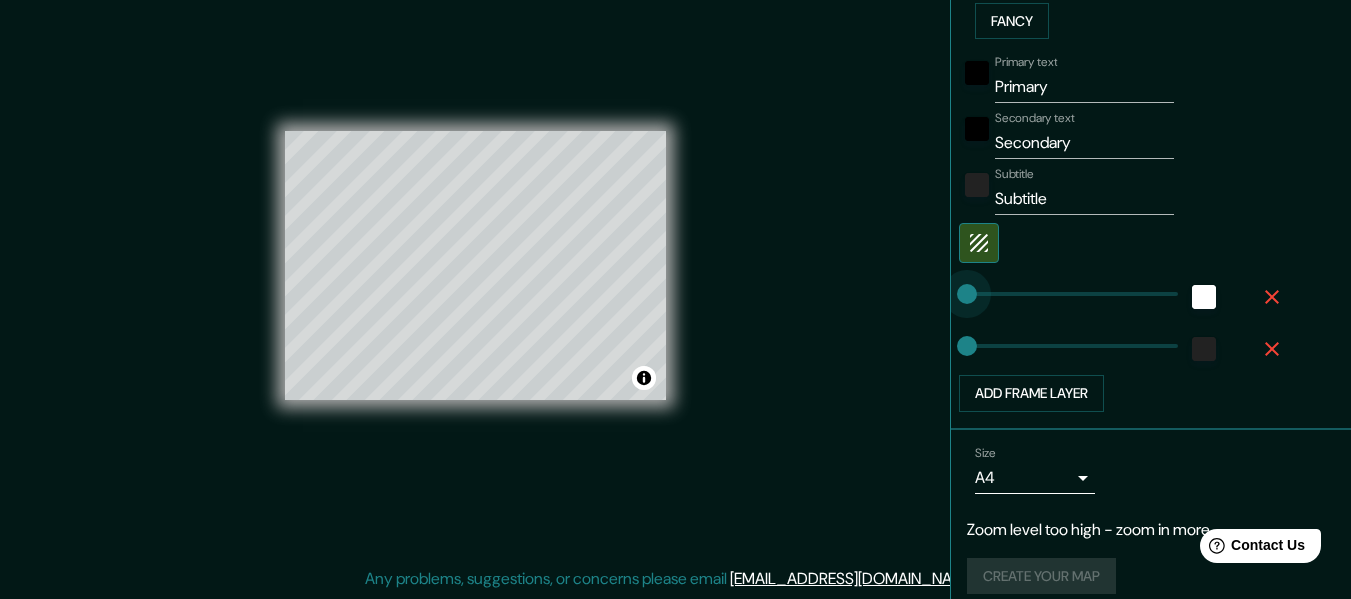 drag, startPoint x: 954, startPoint y: 298, endPoint x: 934, endPoint y: 297, distance: 20.024984 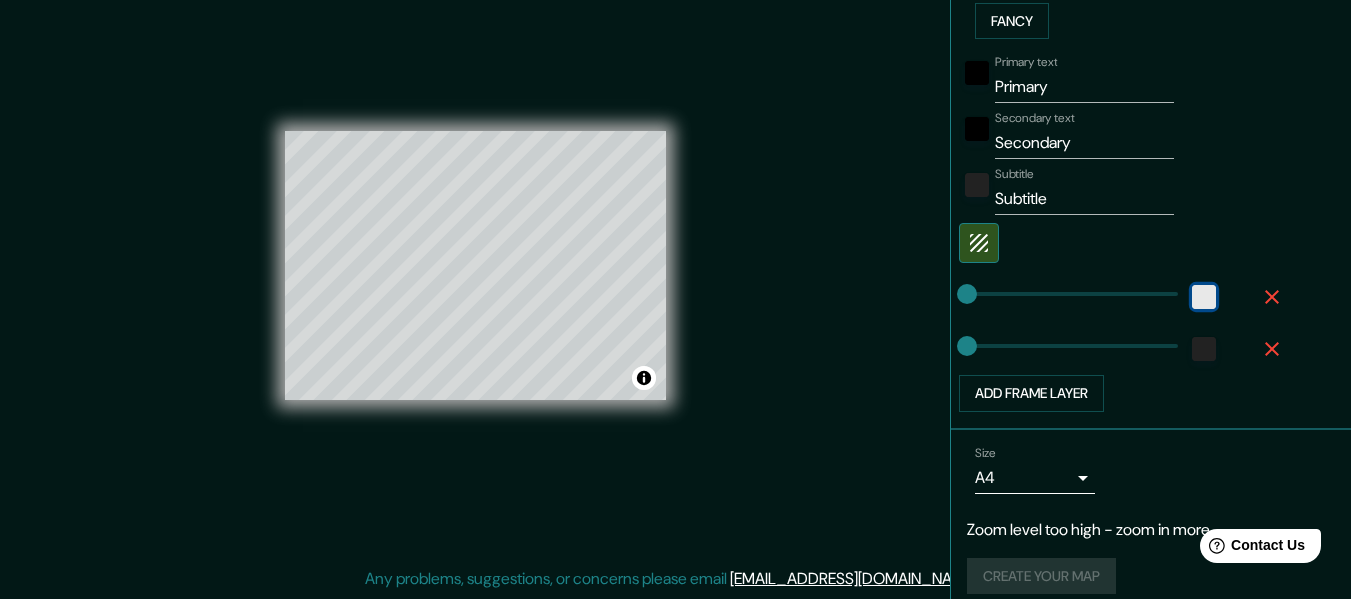 click at bounding box center [1204, 297] 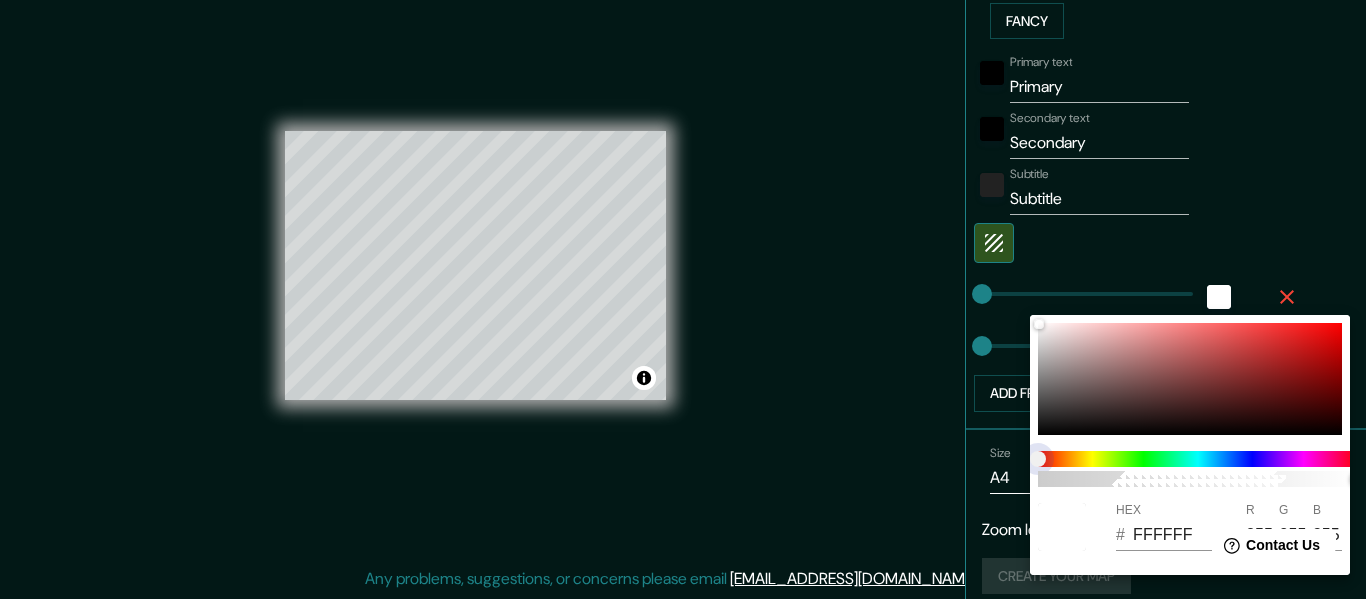 click at bounding box center (1198, 459) 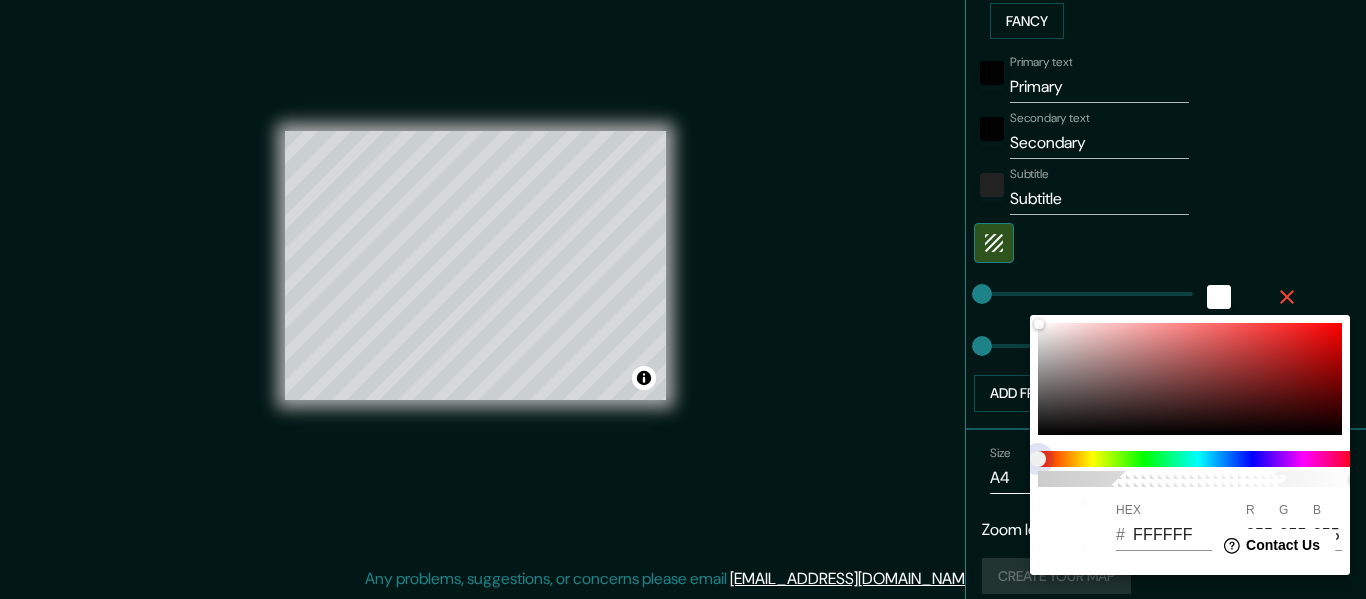 click at bounding box center [1198, 459] 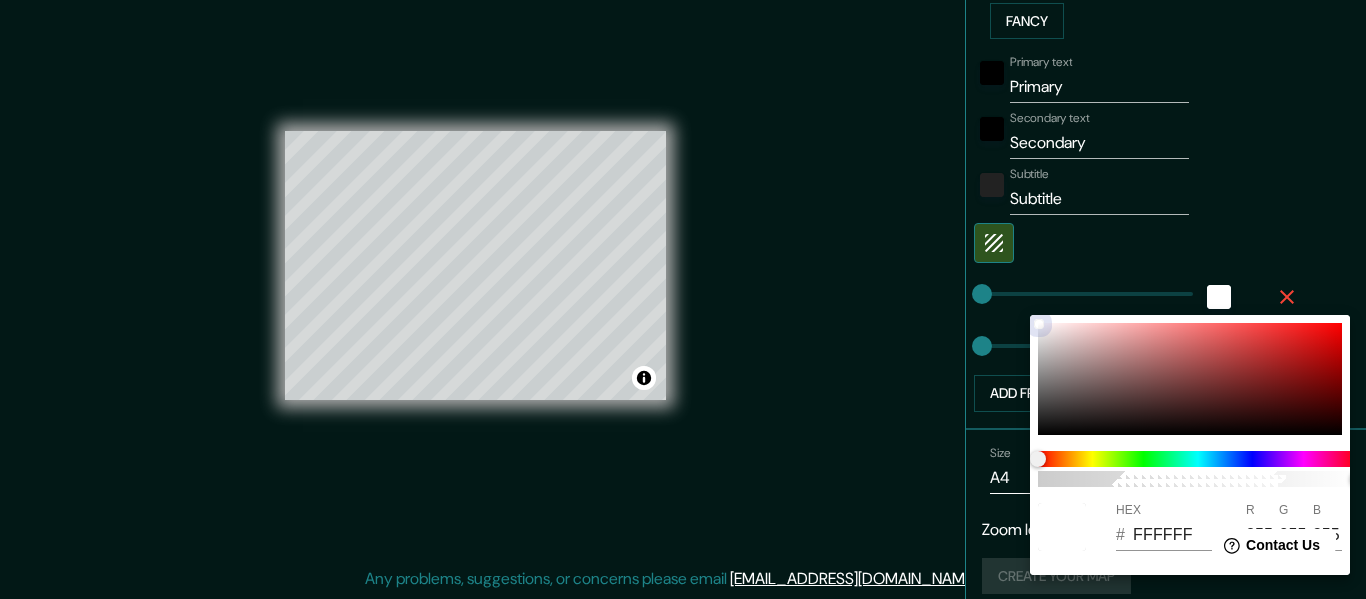 click at bounding box center [1190, 379] 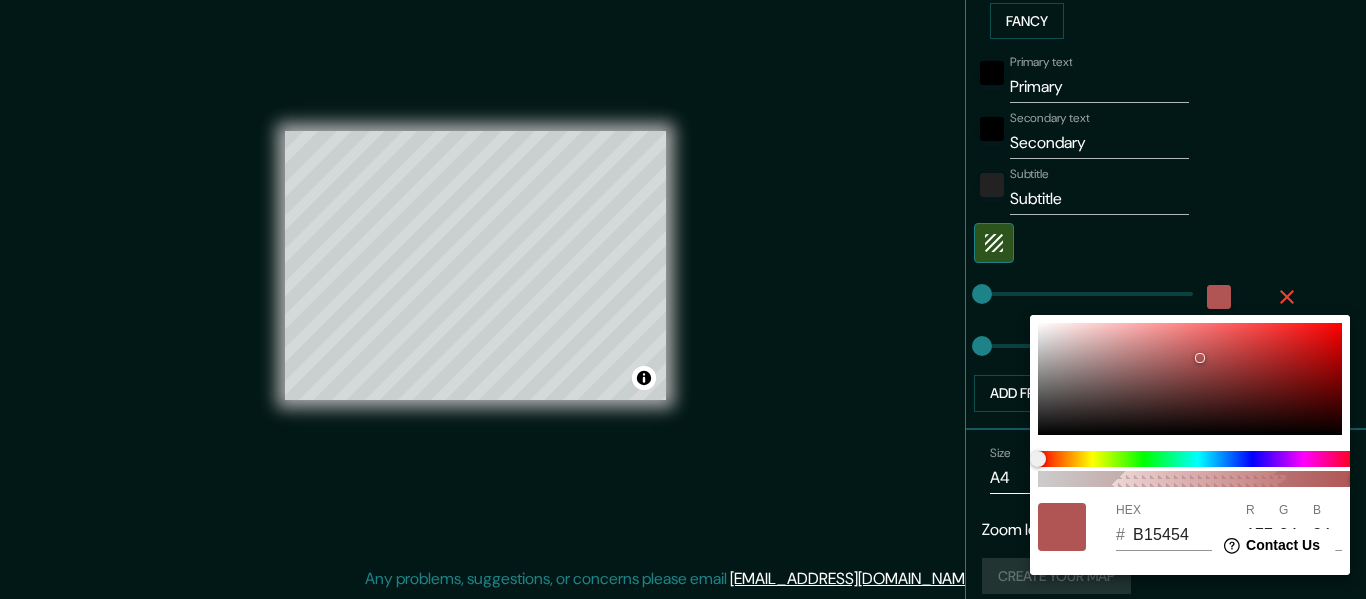 click at bounding box center [683, 299] 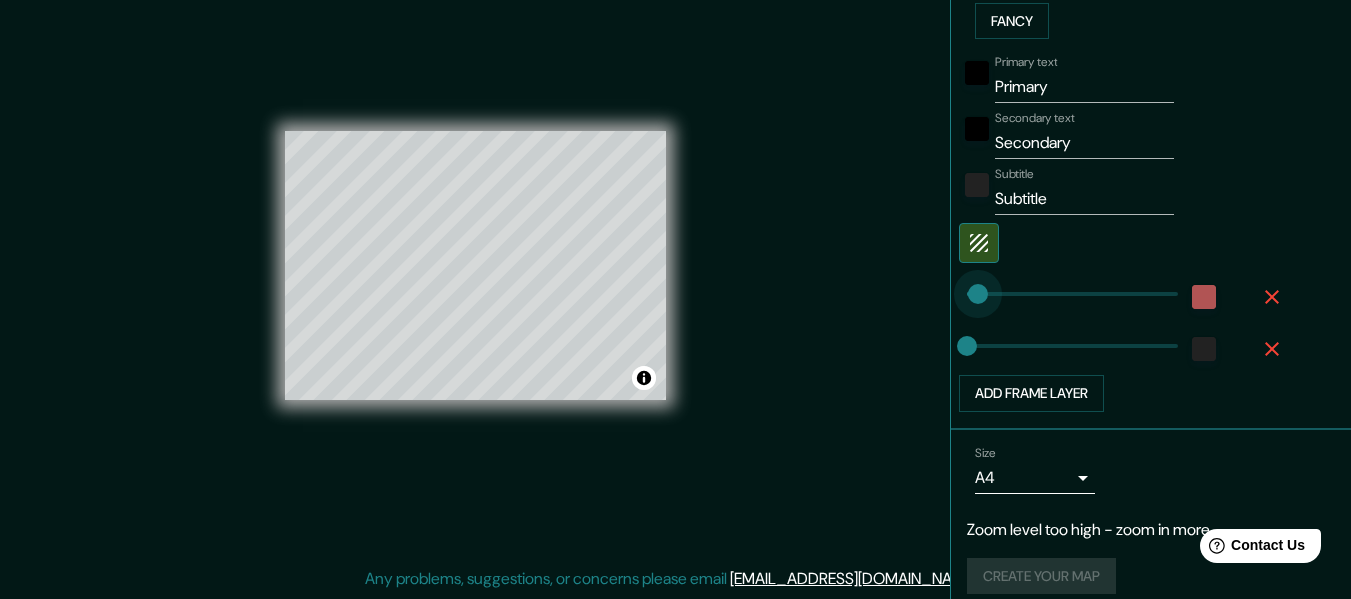 type on "47" 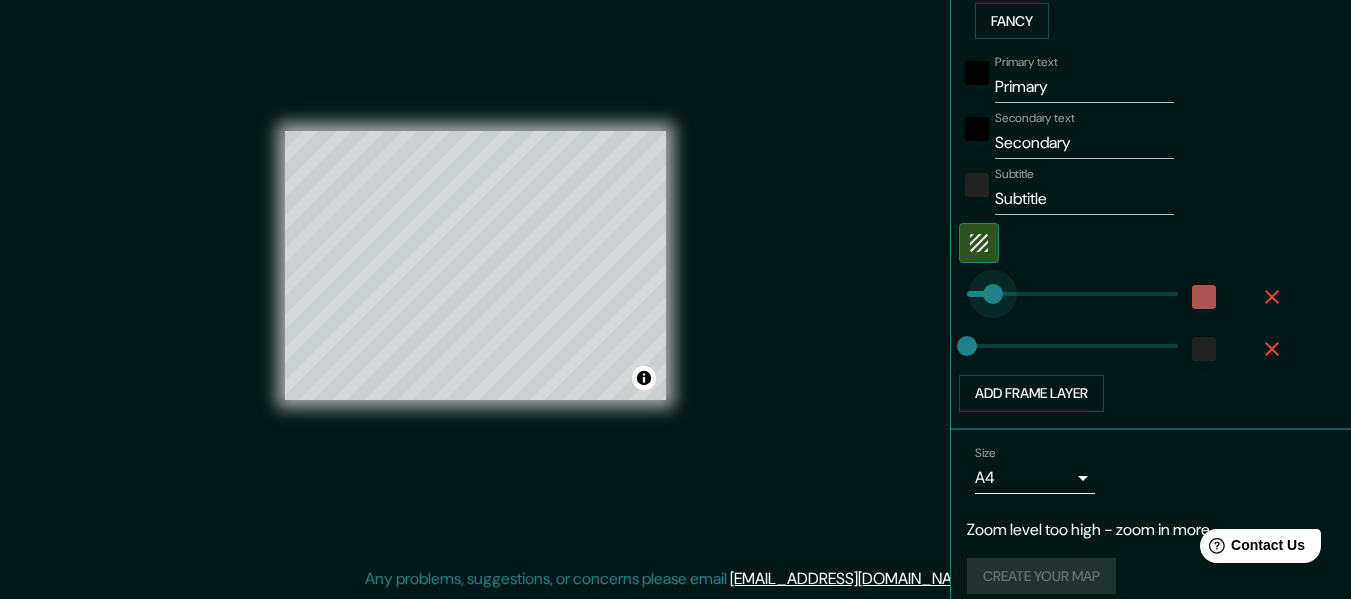 drag, startPoint x: 953, startPoint y: 287, endPoint x: 978, endPoint y: 289, distance: 25.079872 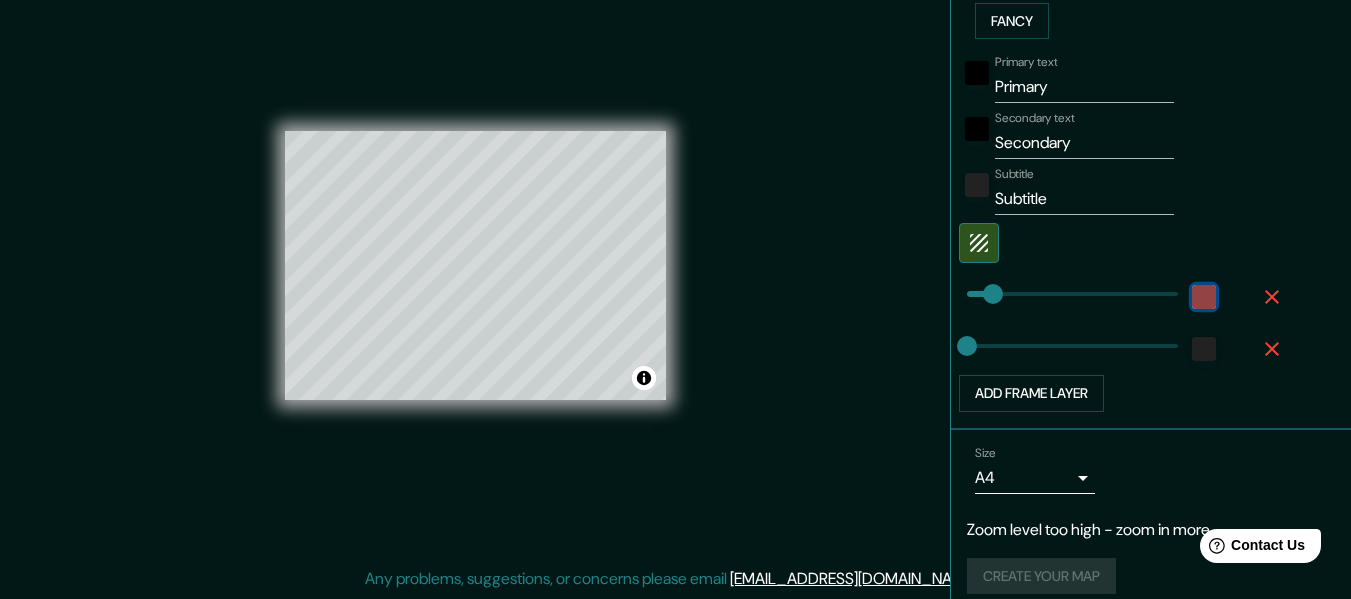 click at bounding box center (1204, 297) 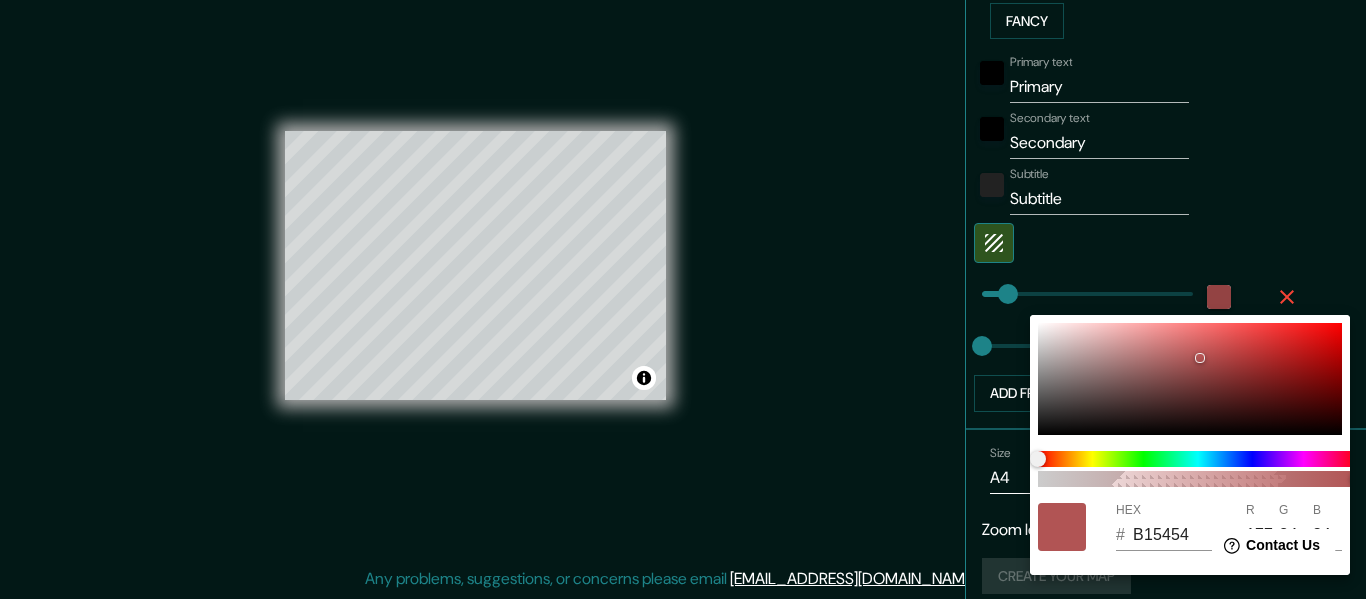 click at bounding box center [683, 299] 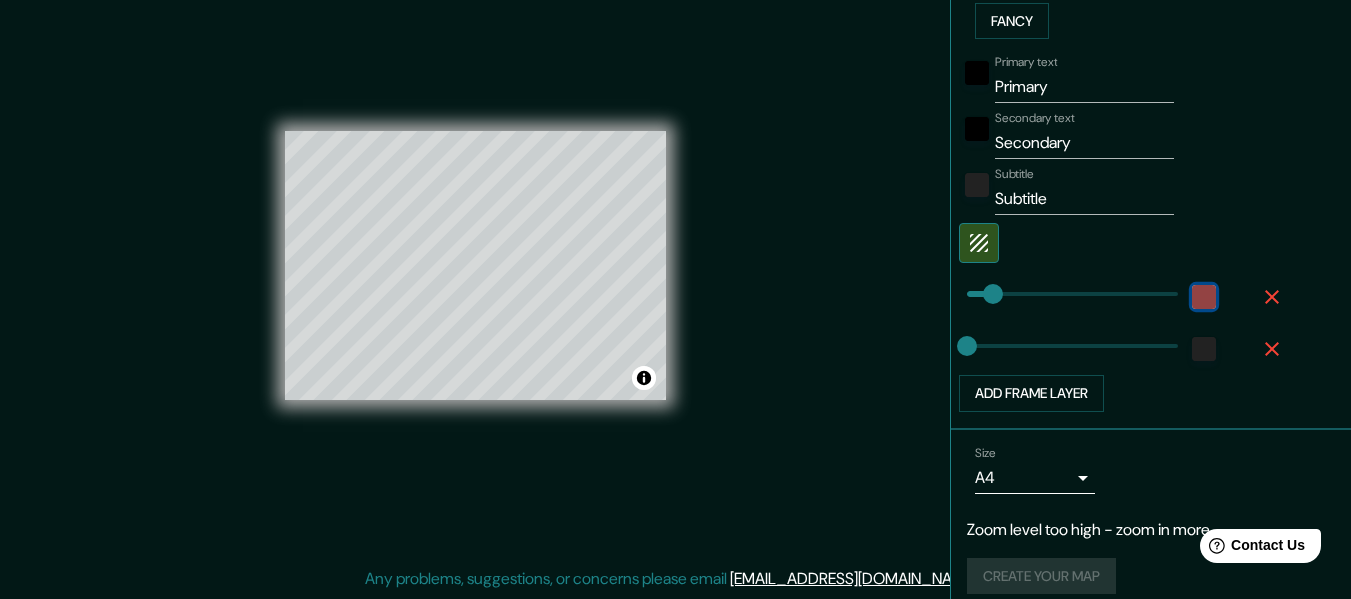 click at bounding box center (1204, 297) 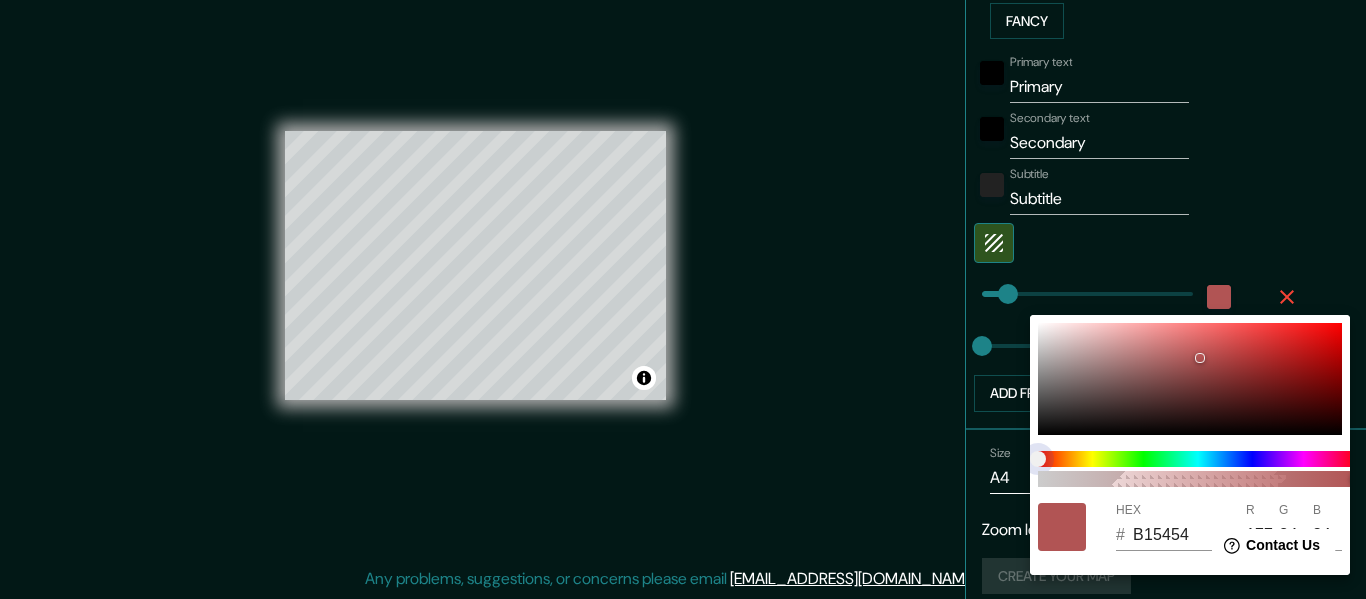 type on "5383B0" 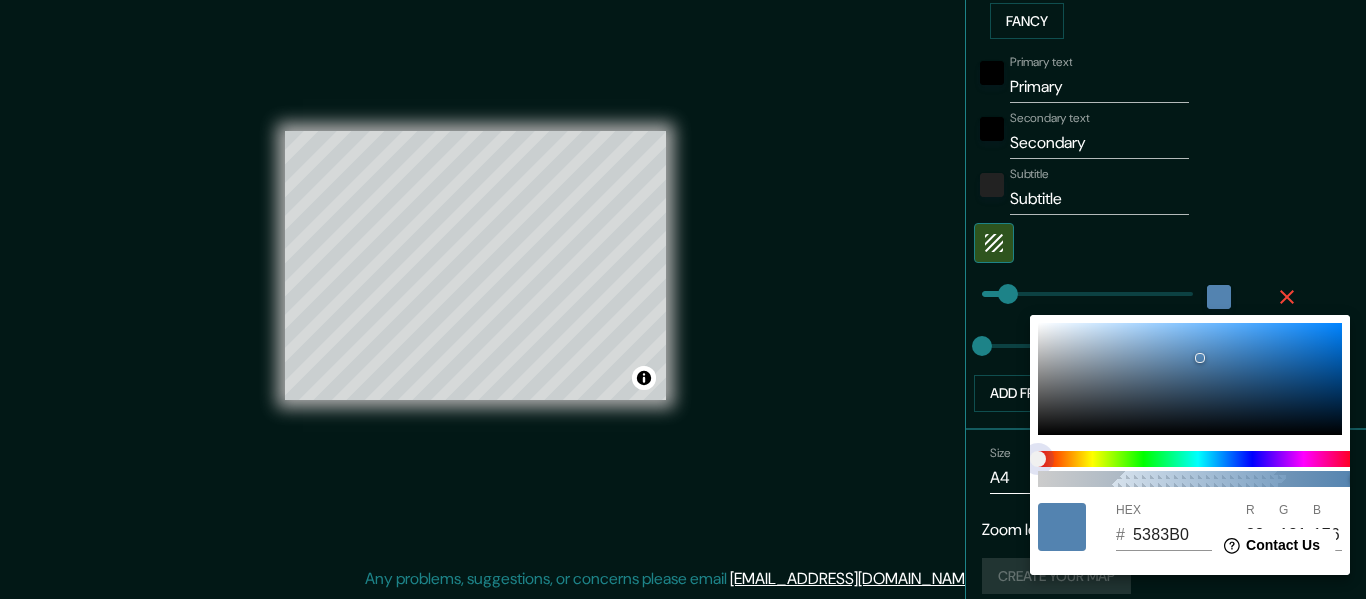 click at bounding box center [1198, 459] 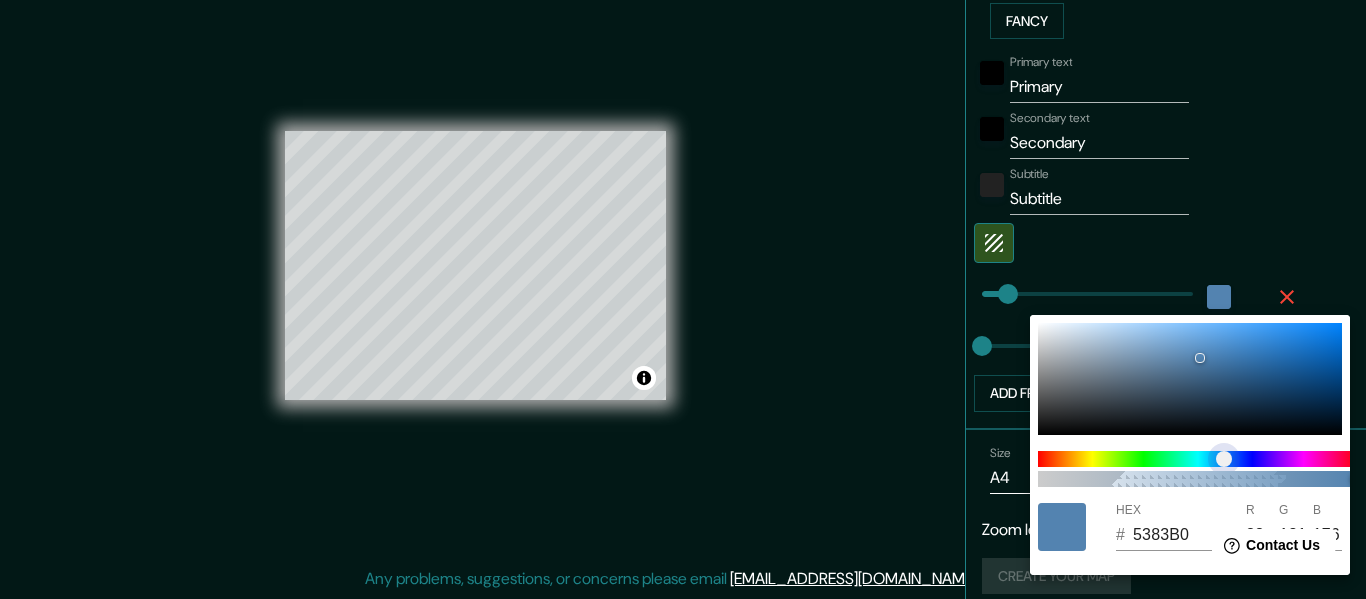 click at bounding box center (1224, 459) 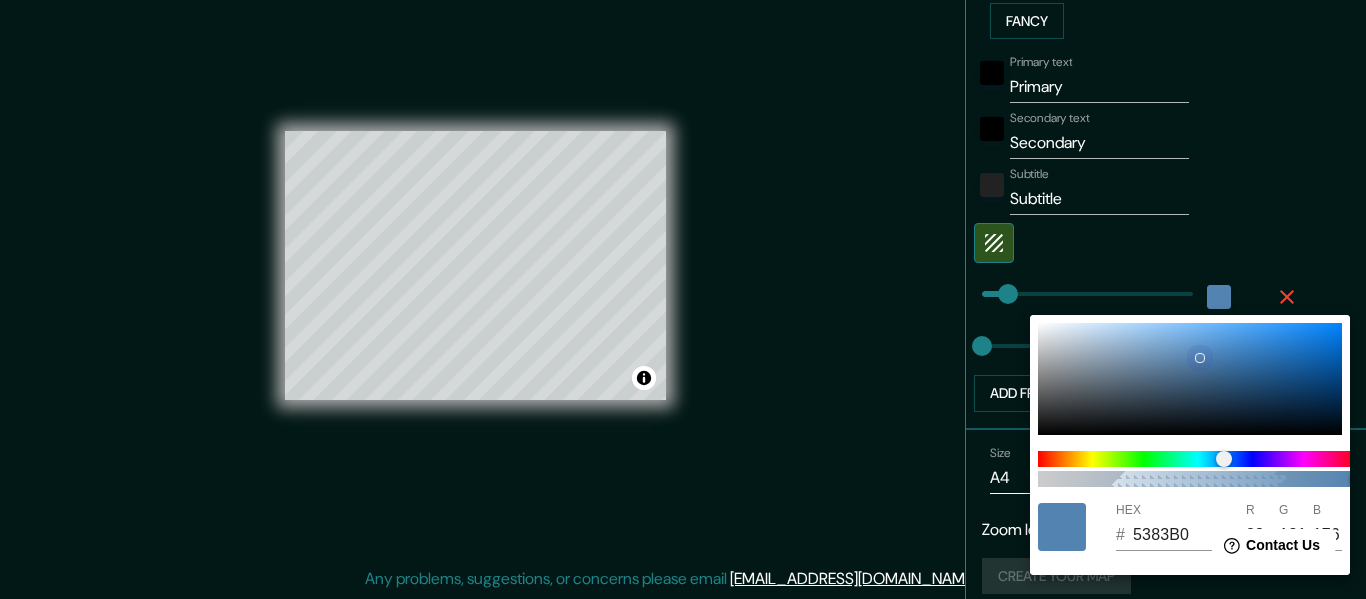click at bounding box center [1200, 358] 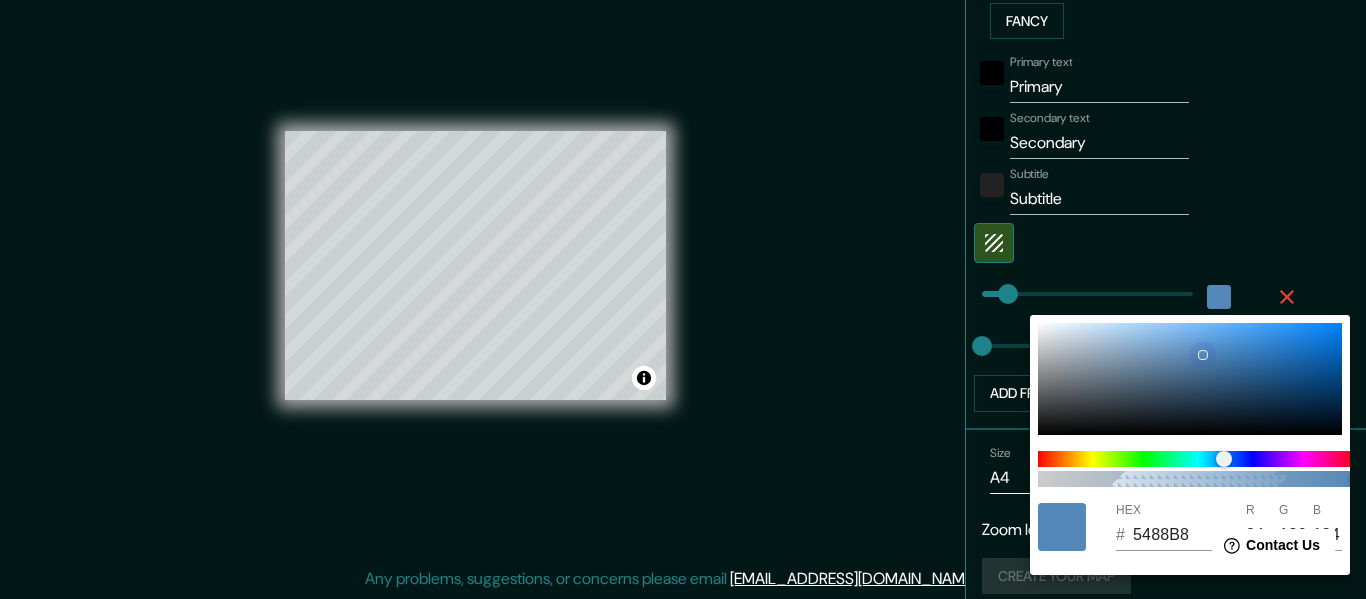 click at bounding box center [1203, 355] 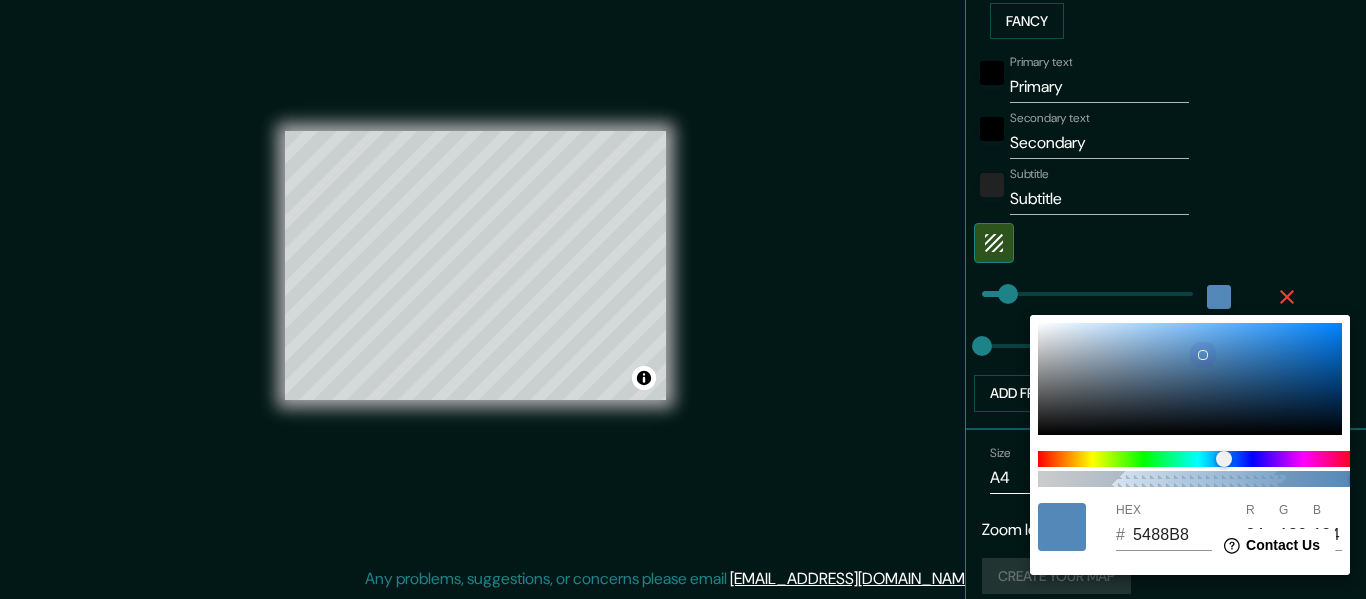 click at bounding box center (1190, 379) 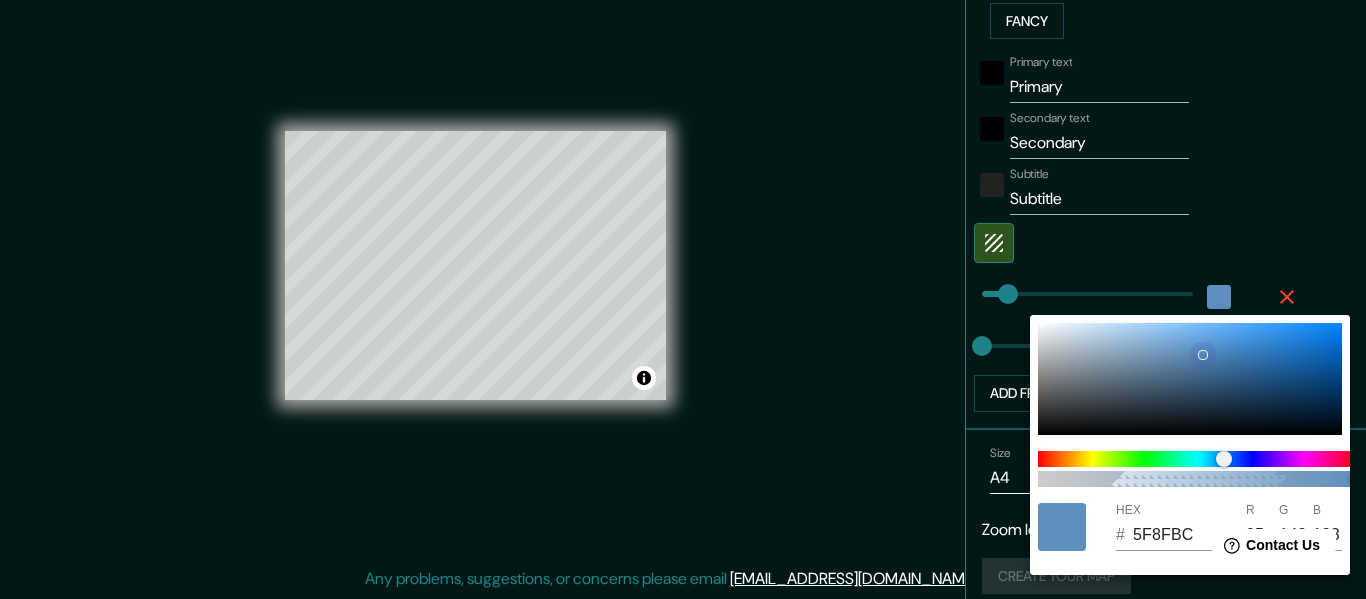 click at bounding box center [1203, 355] 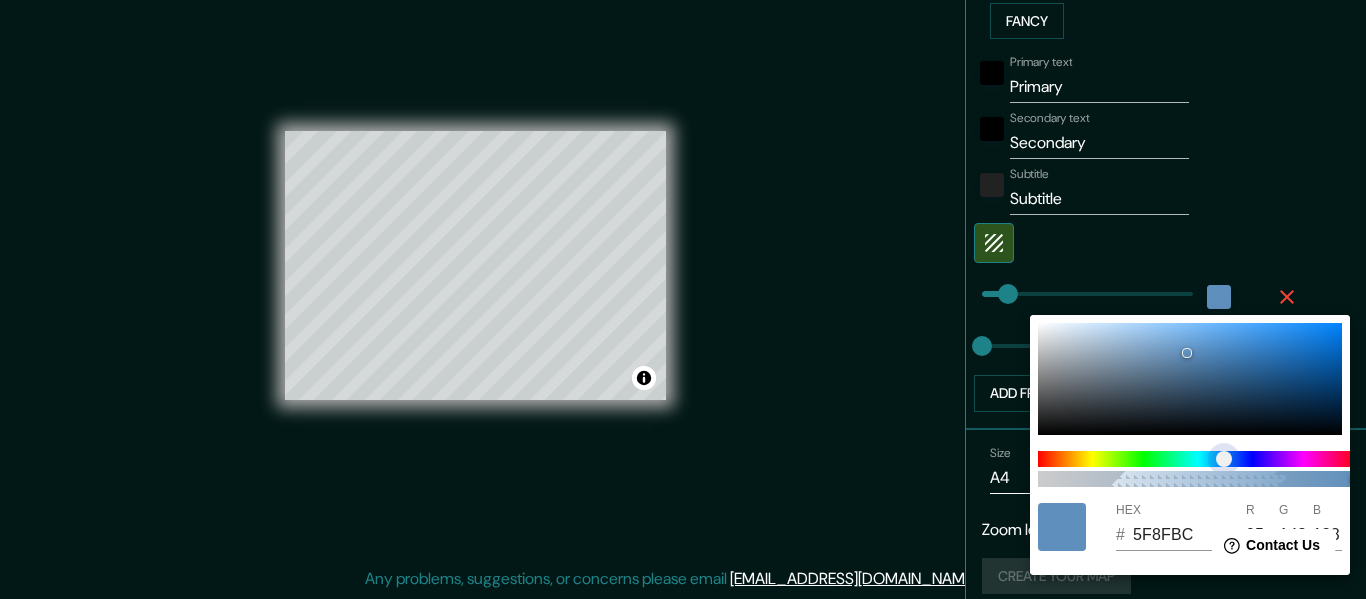 type on "60AFBD" 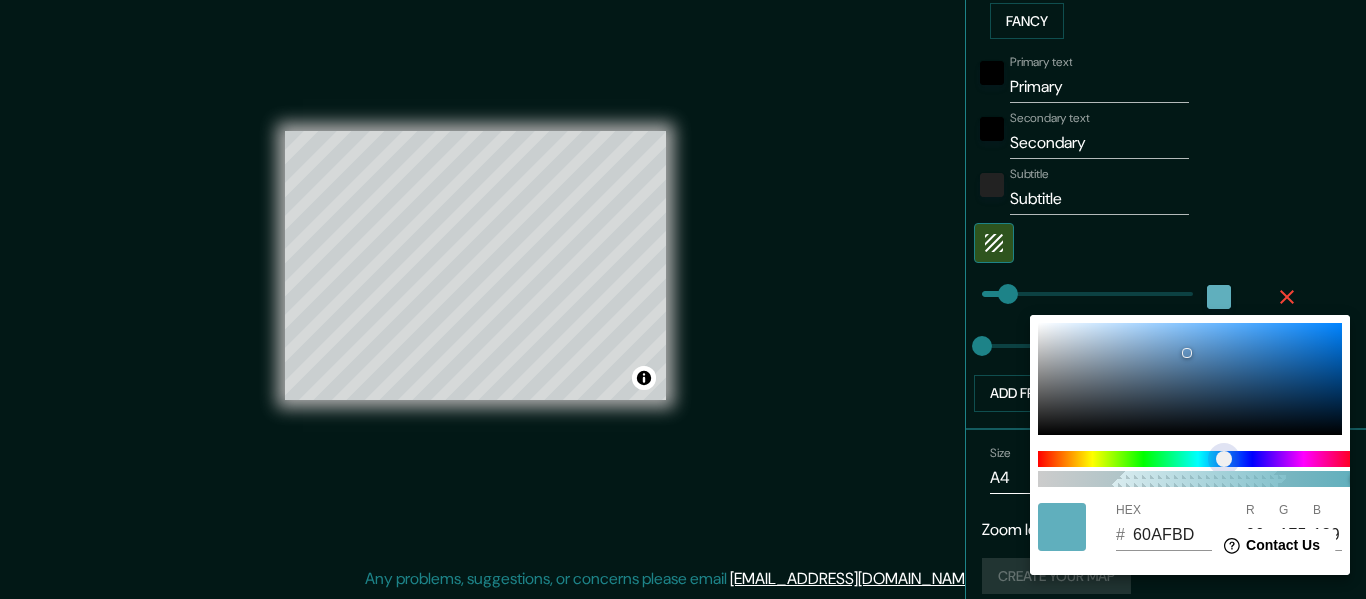 click at bounding box center [1224, 459] 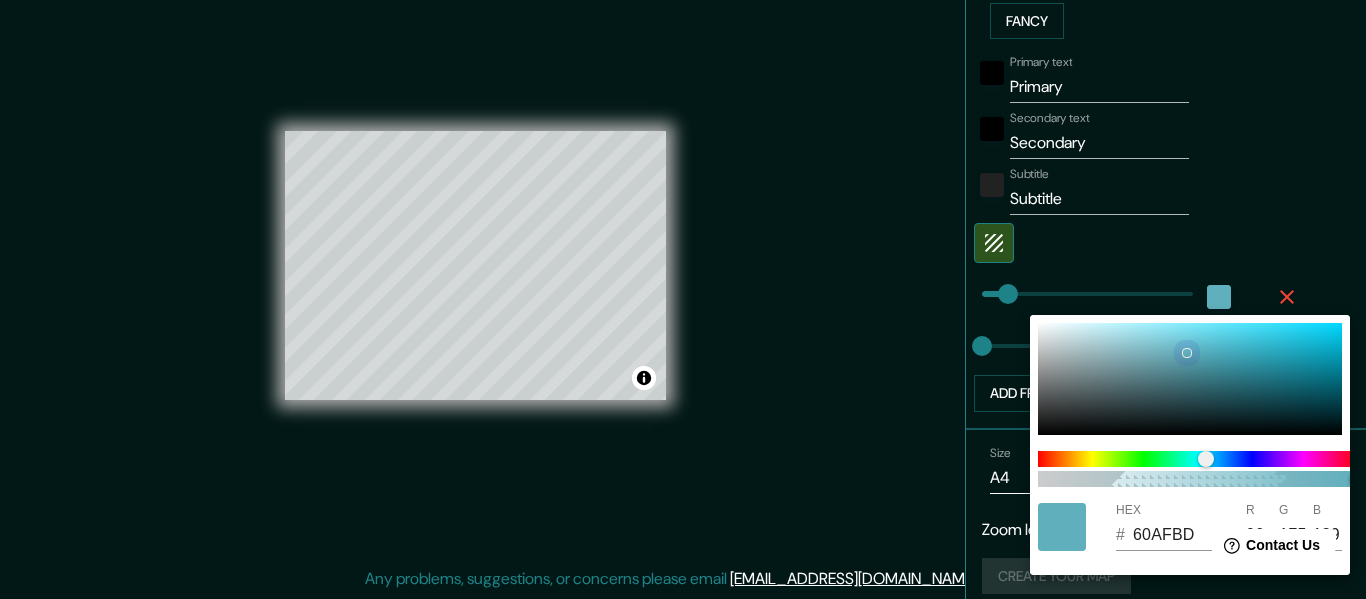 click at bounding box center (1187, 353) 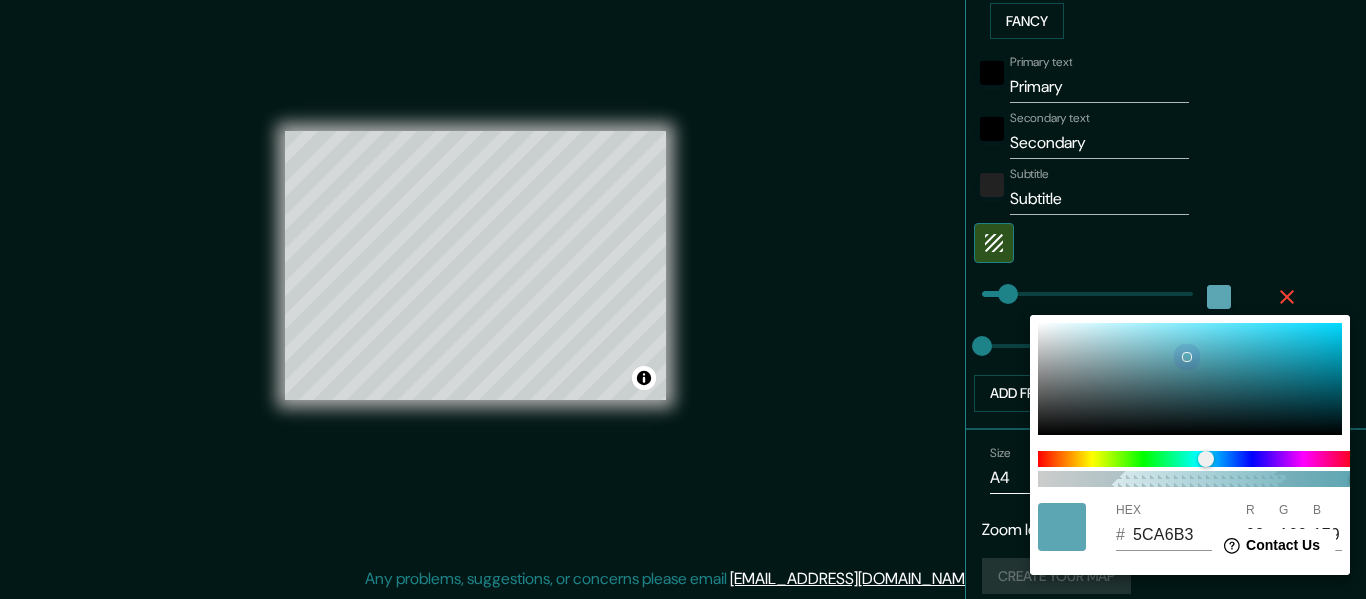 click at bounding box center (1187, 357) 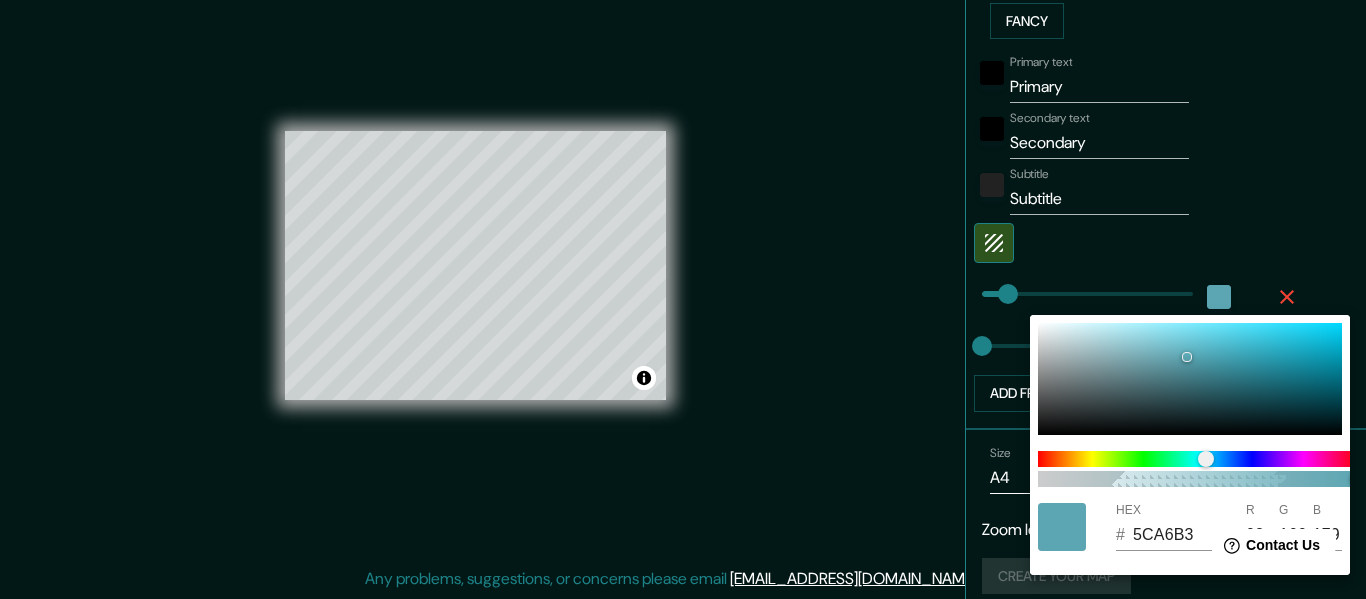 click at bounding box center [683, 299] 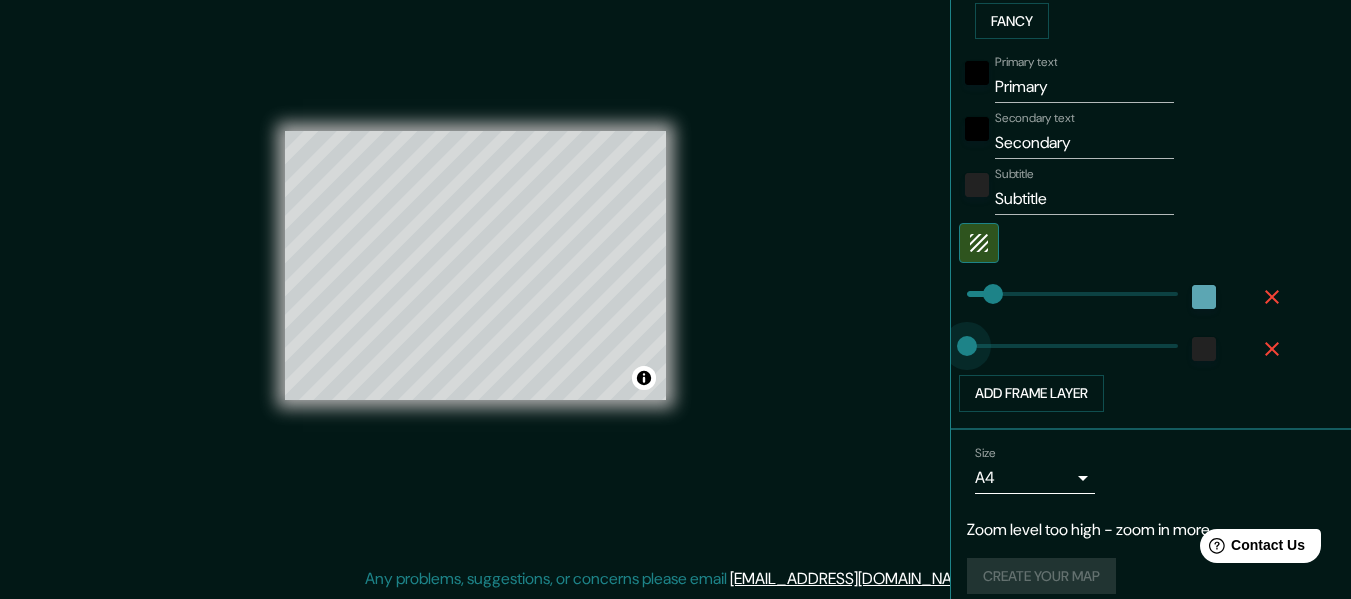 click at bounding box center (967, 346) 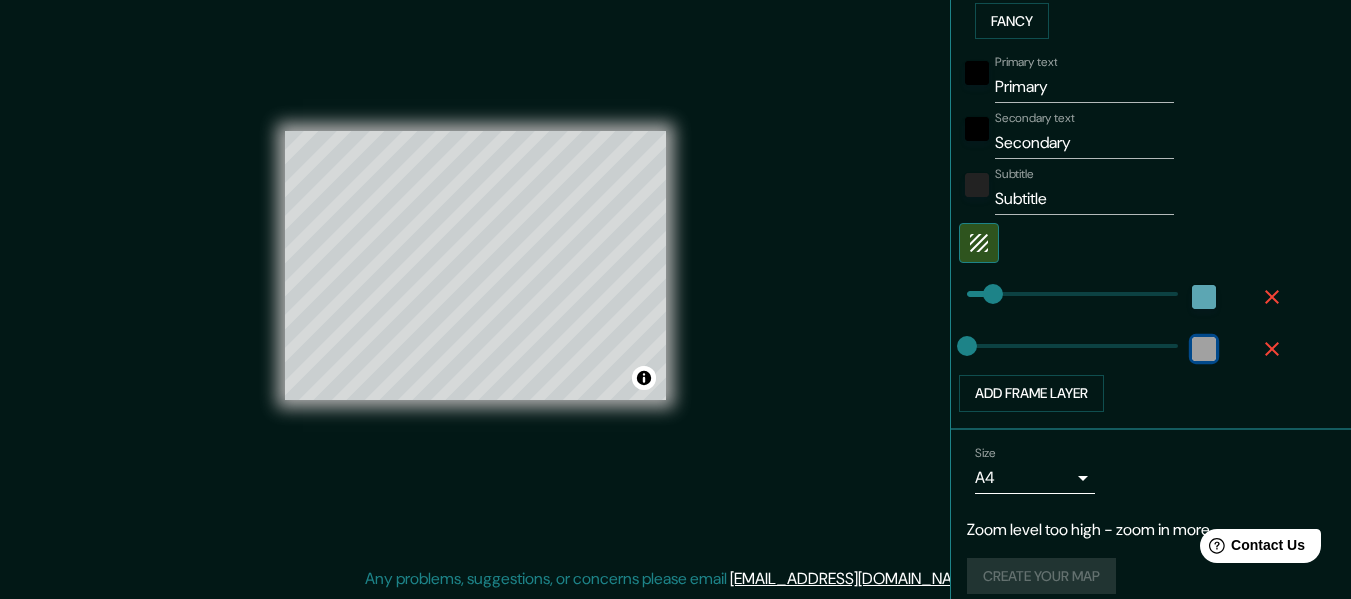 click at bounding box center [1204, 349] 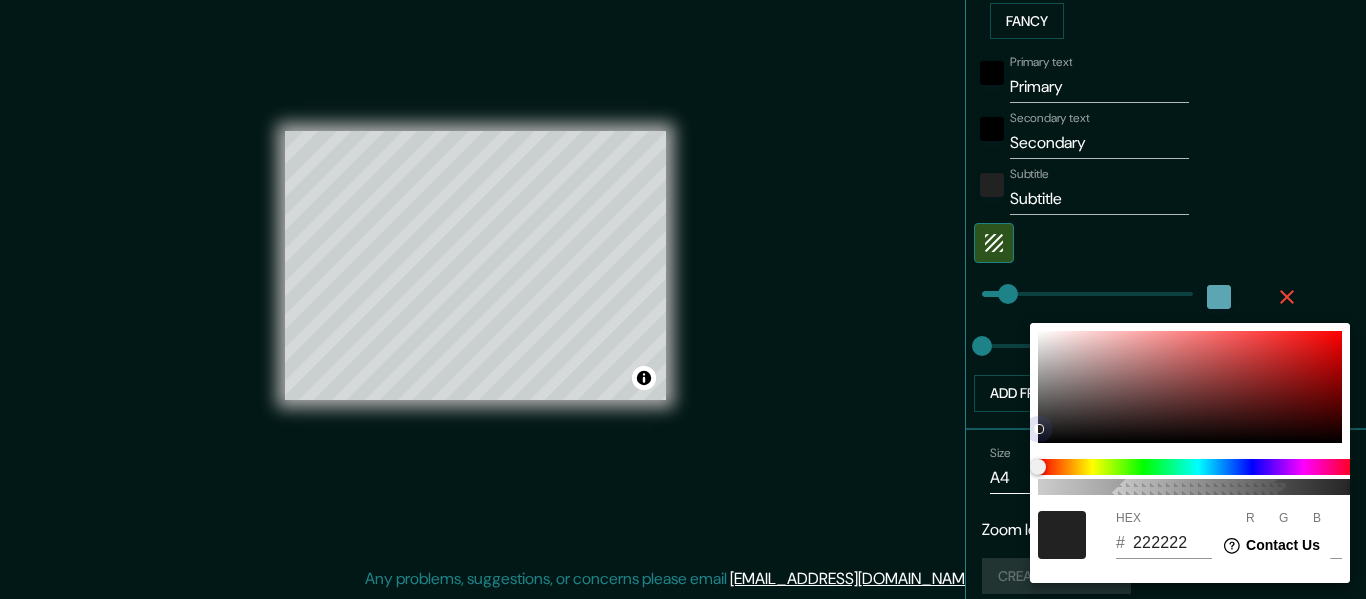 type on "676767" 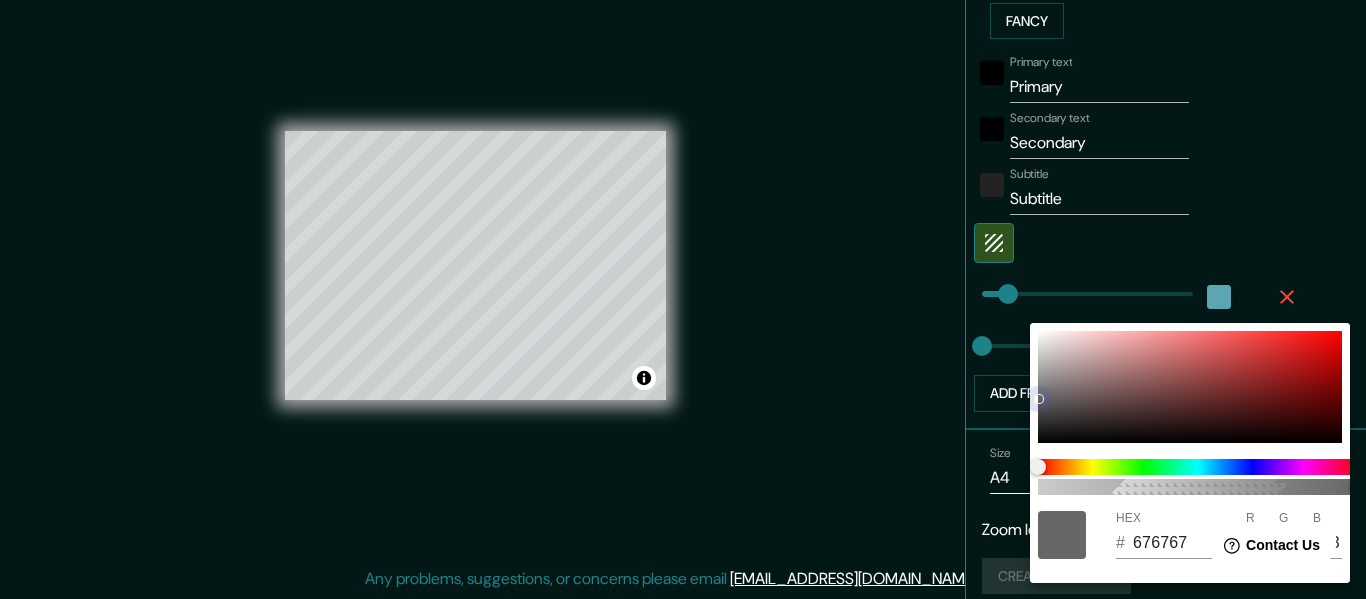 drag, startPoint x: 1038, startPoint y: 428, endPoint x: 1034, endPoint y: 333, distance: 95.084175 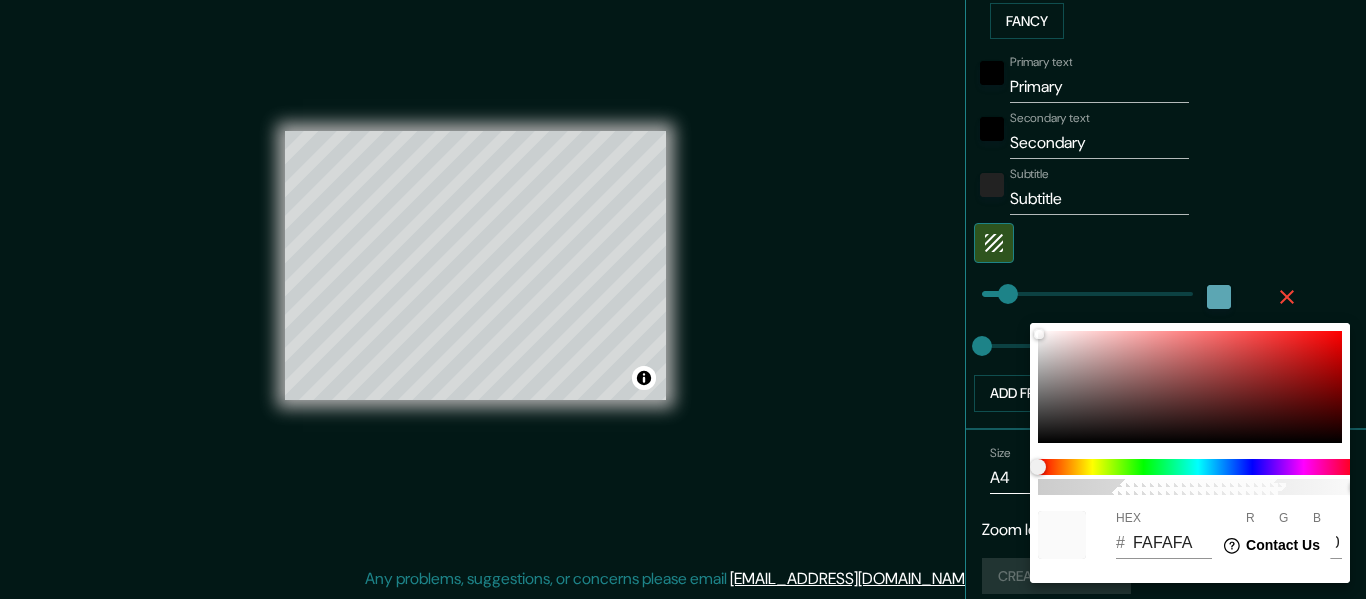 click at bounding box center (683, 299) 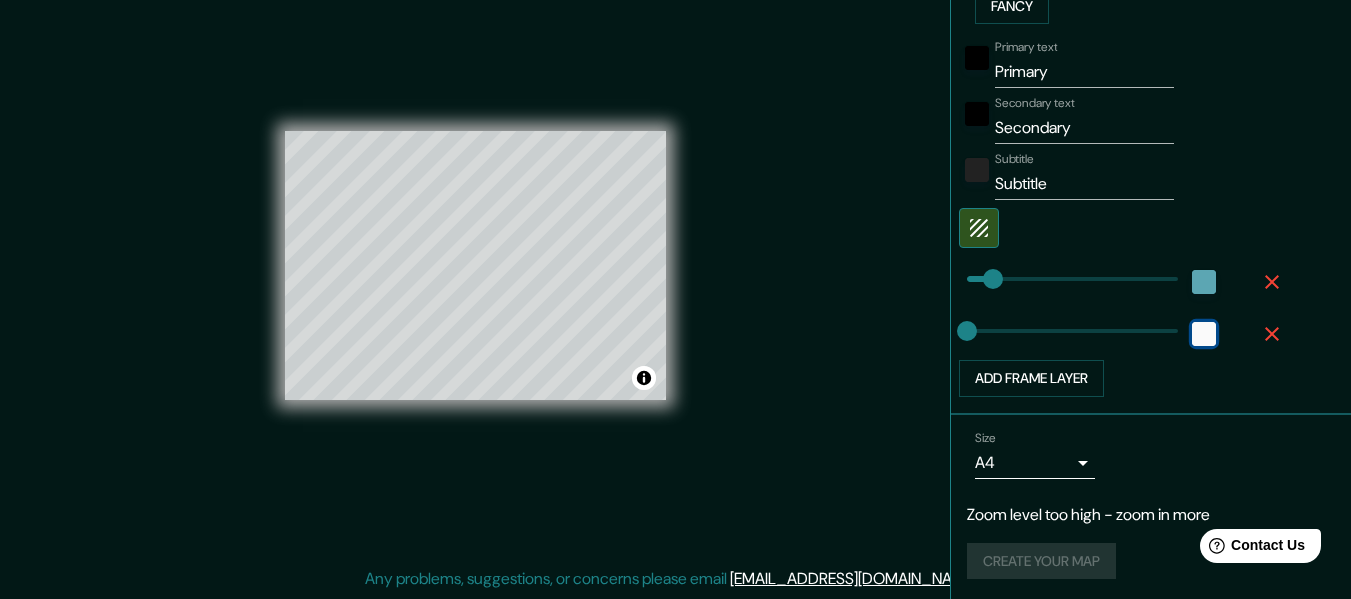 scroll, scrollTop: 579, scrollLeft: 0, axis: vertical 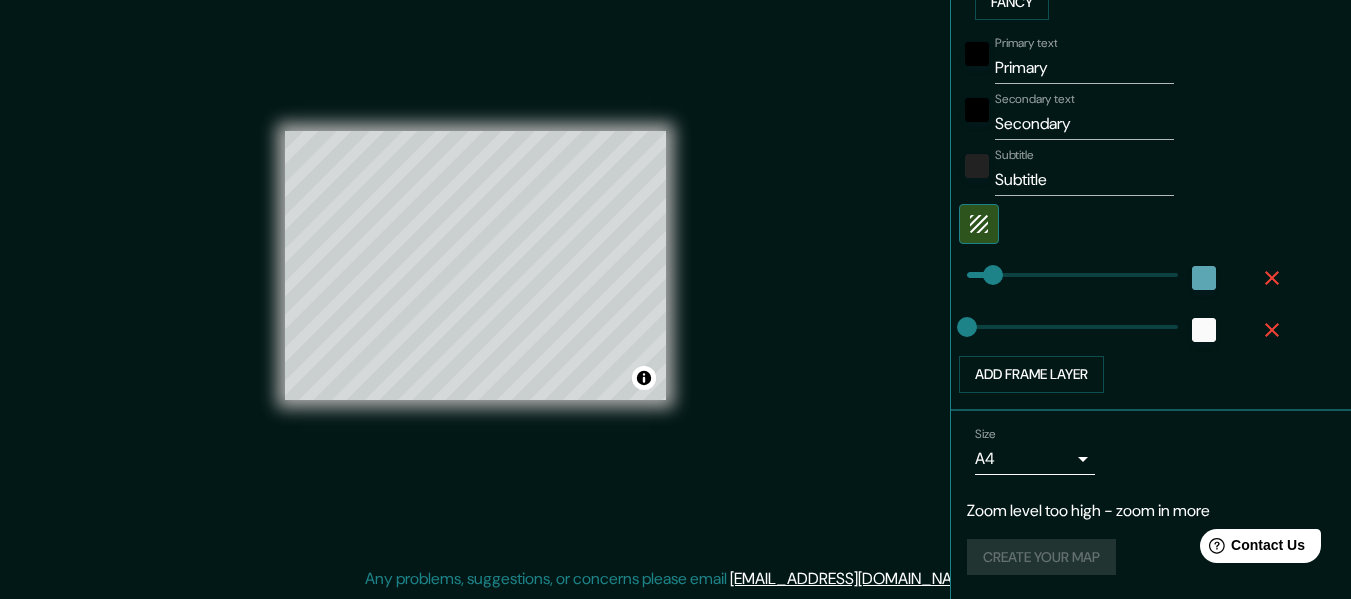 click on "Create your map" at bounding box center [1151, 557] 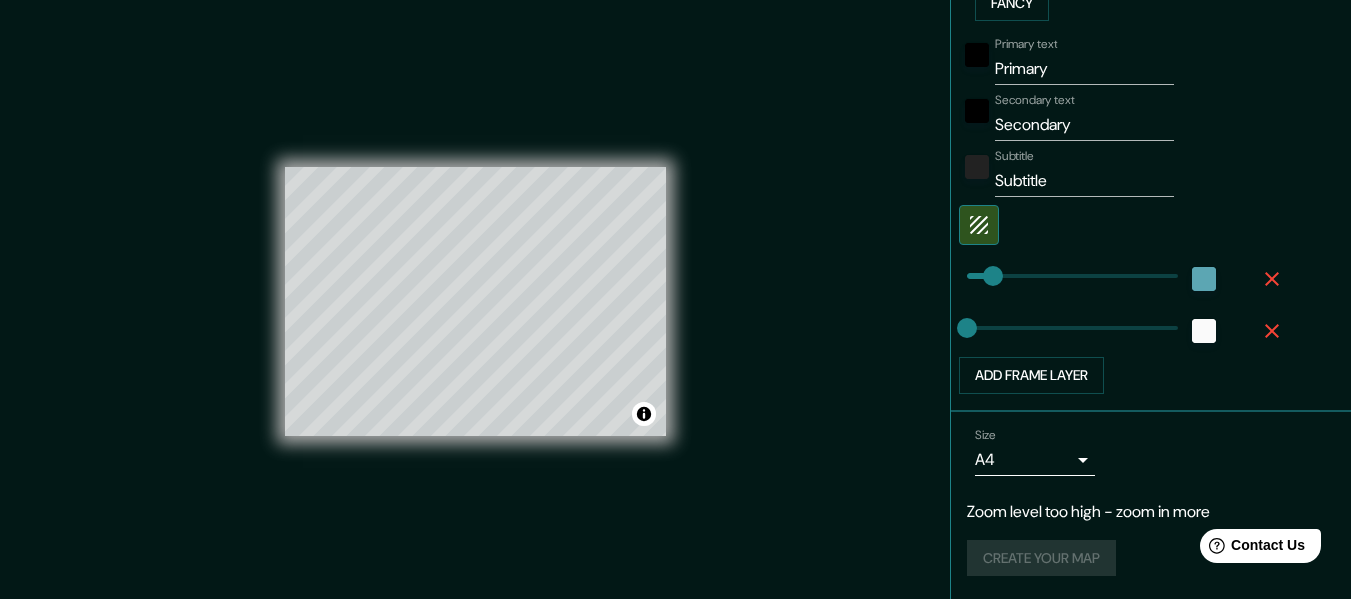 scroll, scrollTop: 579, scrollLeft: 0, axis: vertical 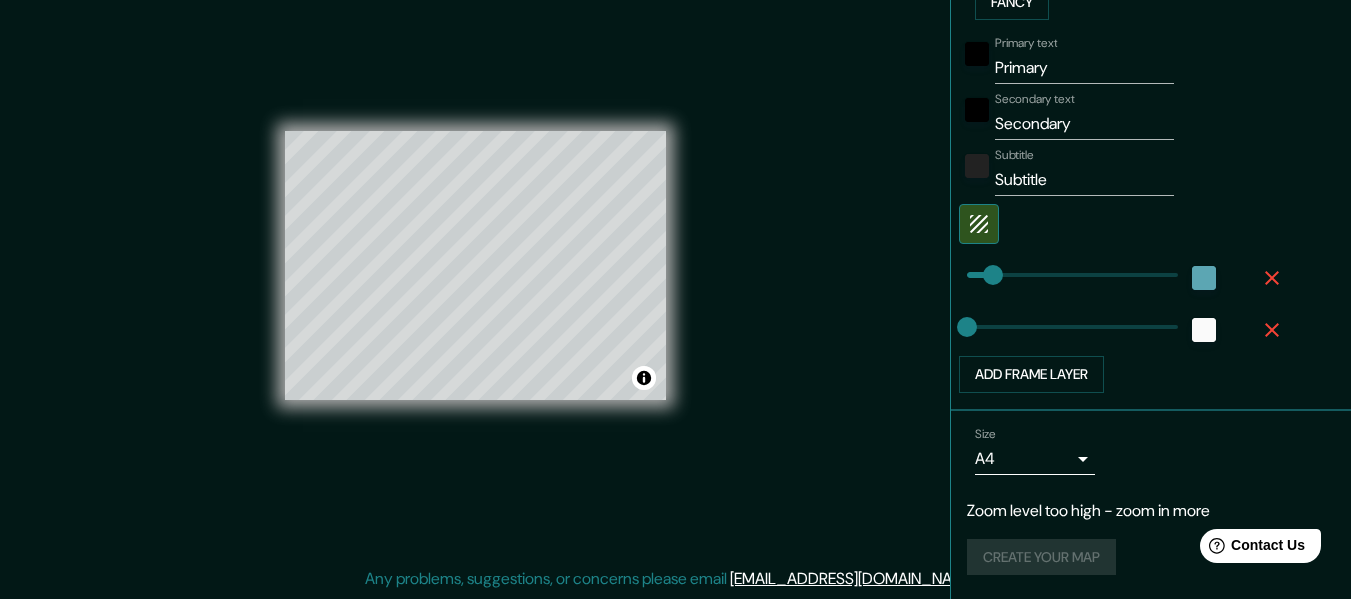 click on "Create your map" at bounding box center (1151, 557) 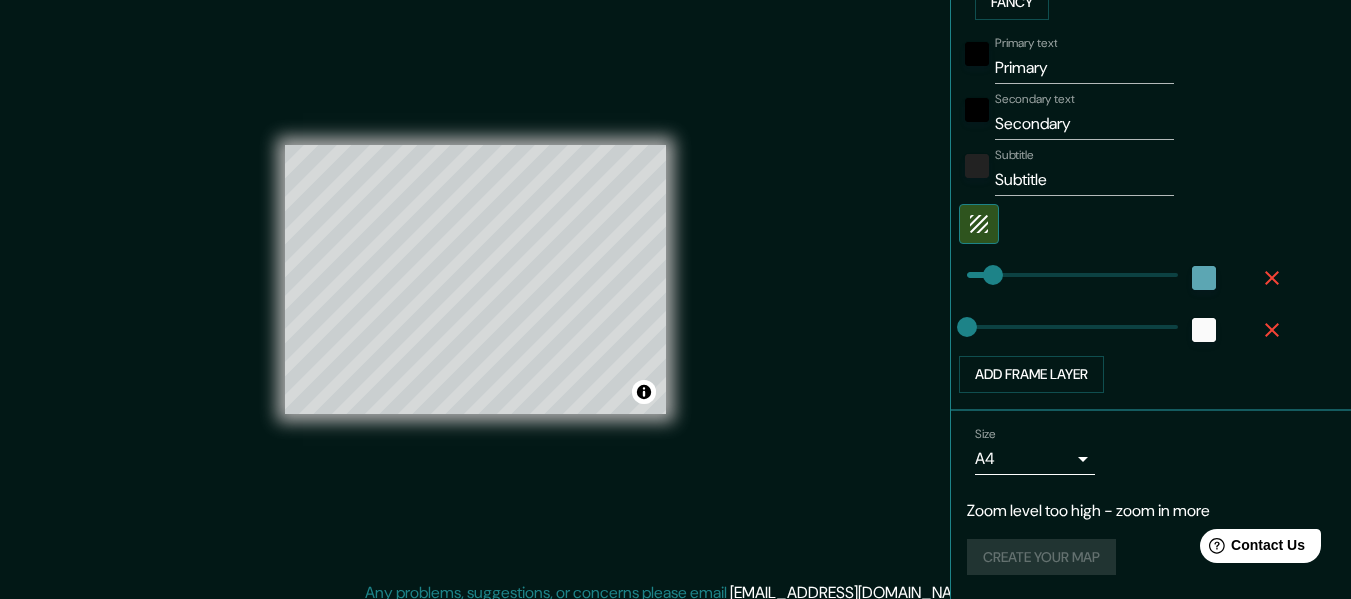 scroll, scrollTop: 0, scrollLeft: 0, axis: both 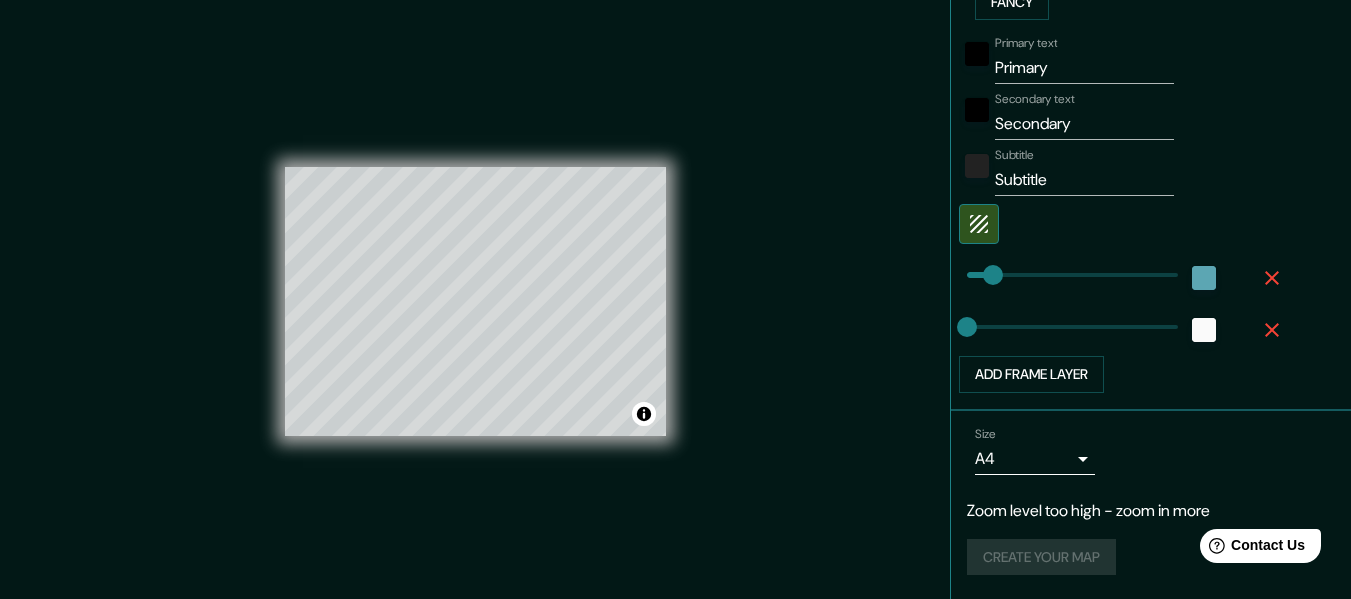 click on "© Mapbox   © OpenStreetMap   Improve this map" at bounding box center (475, 301) 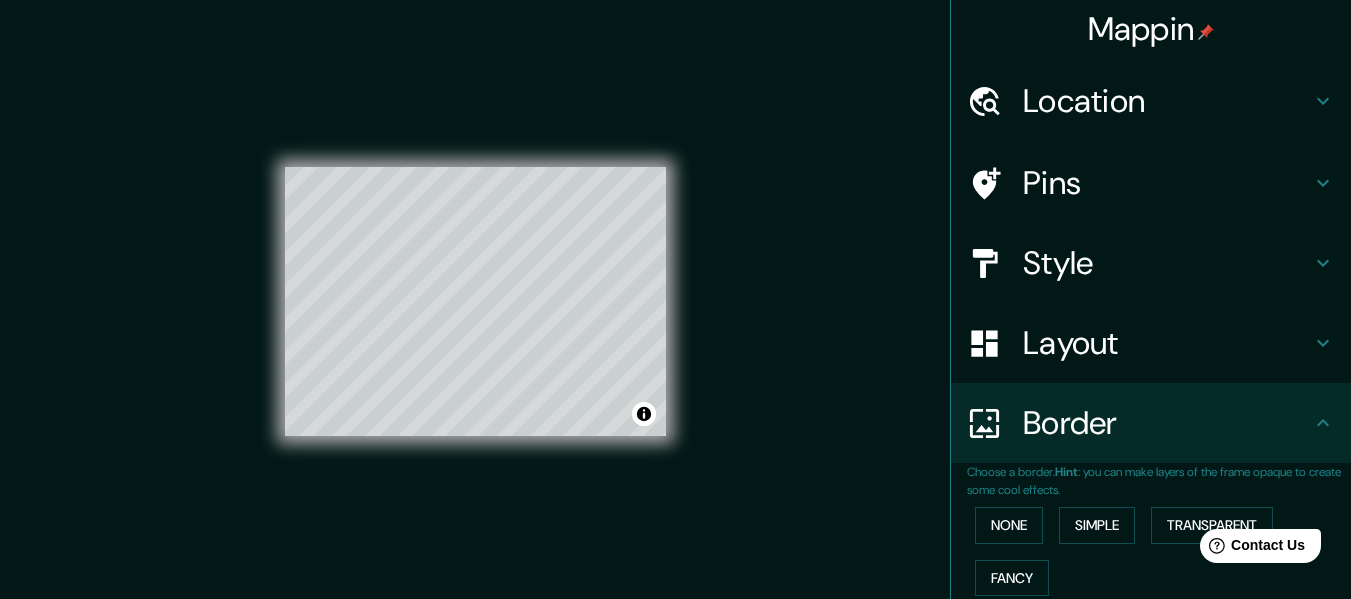 scroll, scrollTop: 0, scrollLeft: 0, axis: both 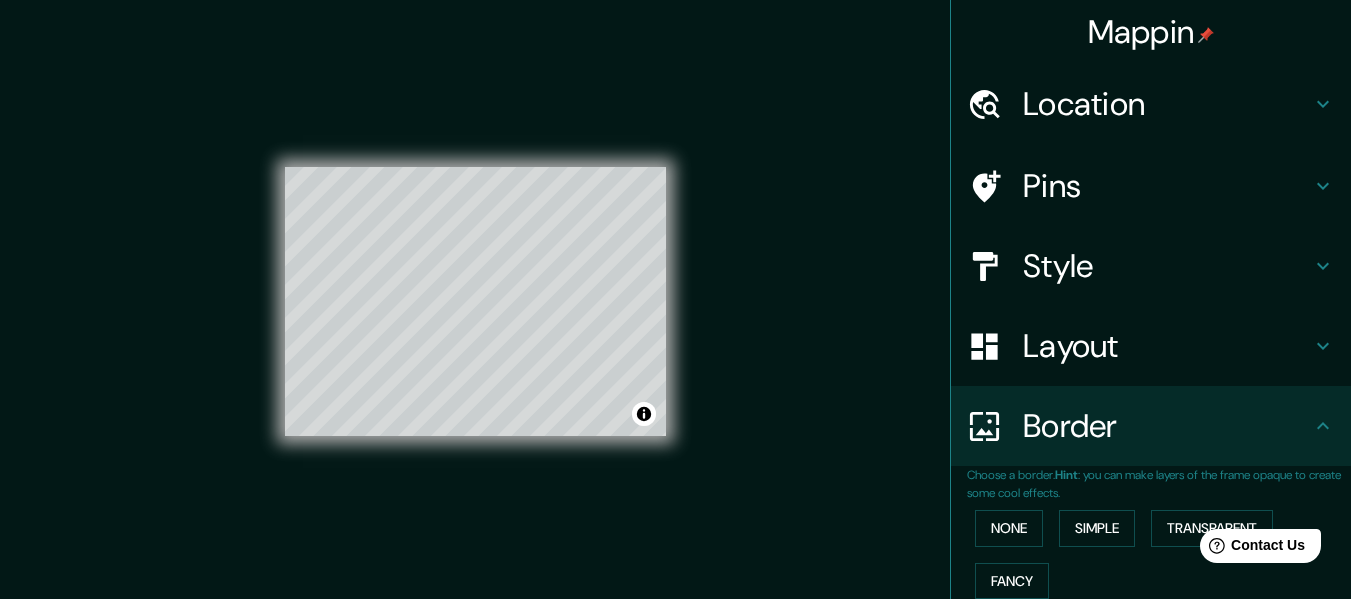click 